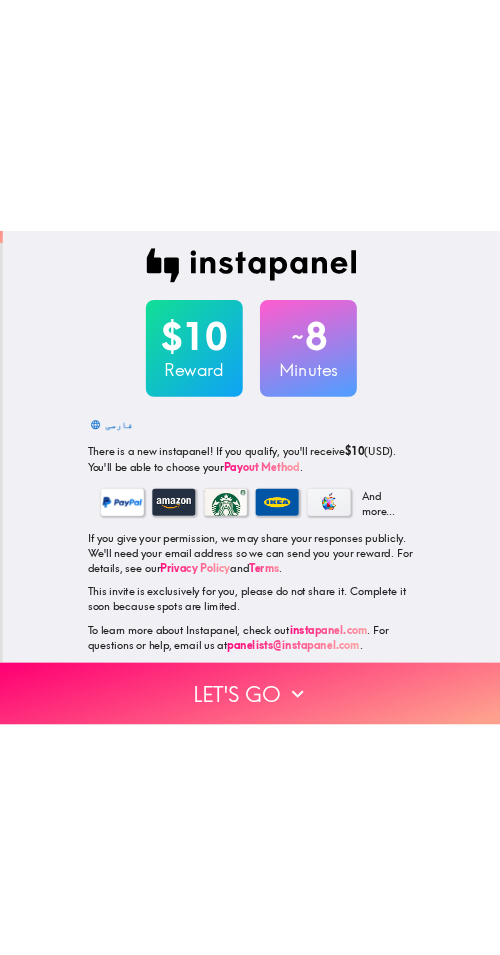 scroll, scrollTop: 0, scrollLeft: 0, axis: both 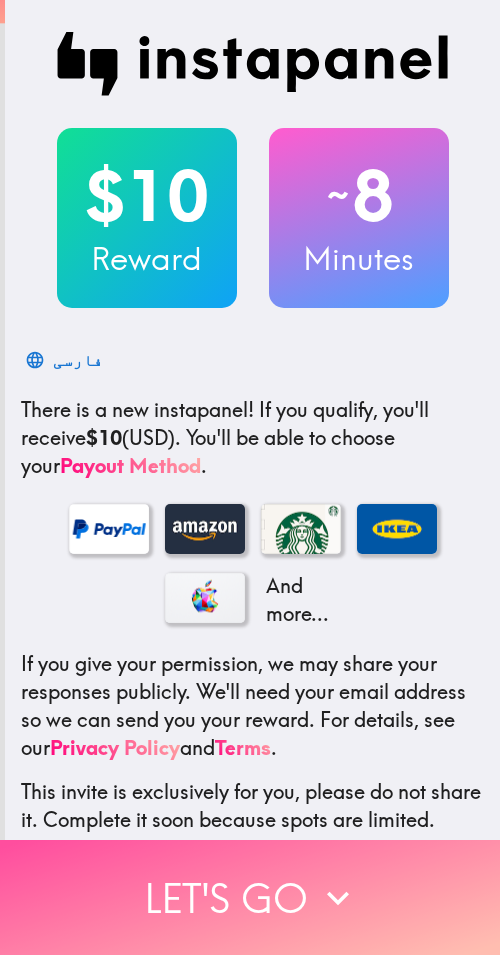 drag, startPoint x: 259, startPoint y: 877, endPoint x: 499, endPoint y: 880, distance: 240.01875 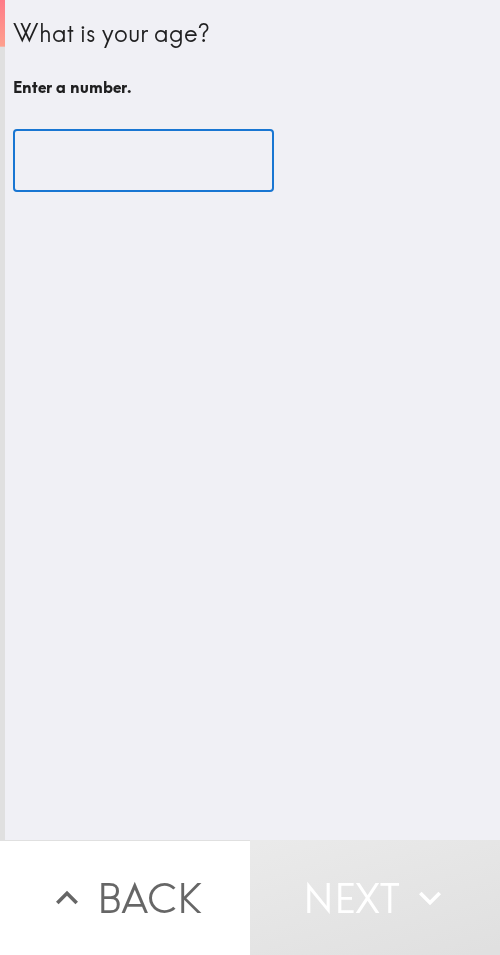 click at bounding box center (143, 161) 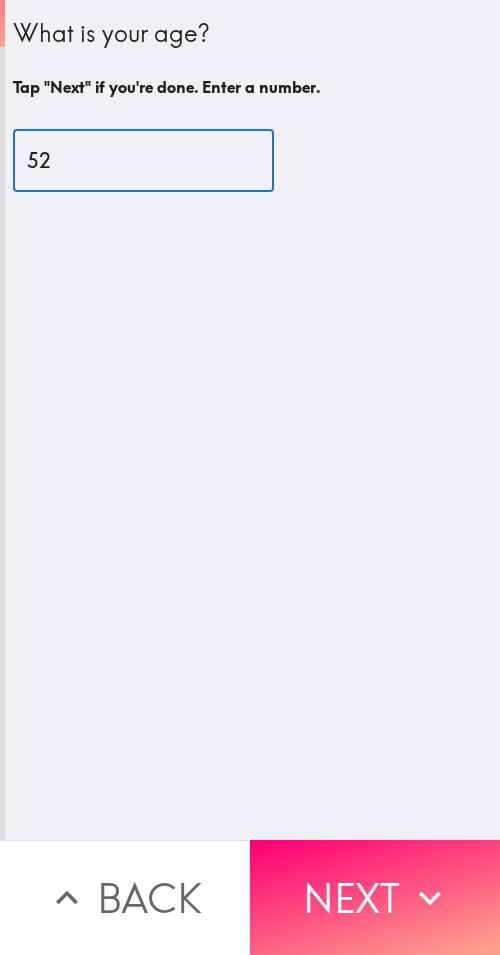 type on "52" 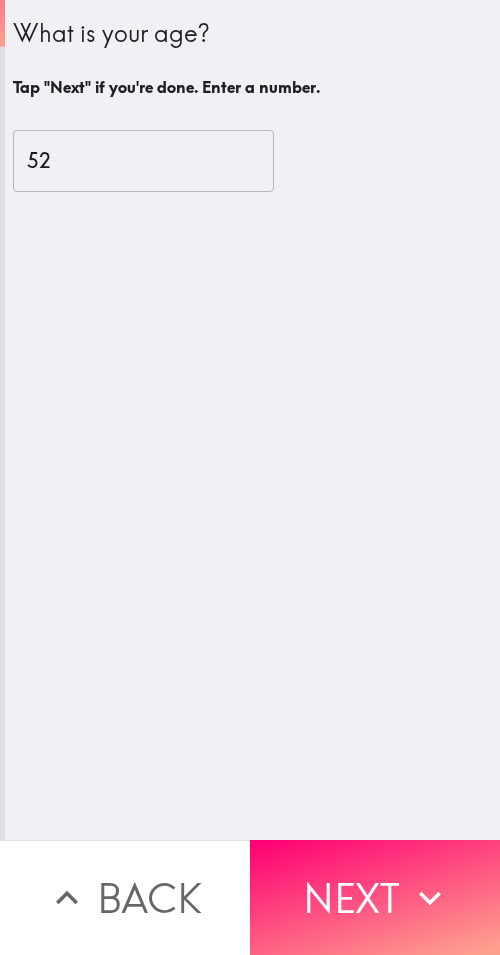 click on "Next" at bounding box center (375, 897) 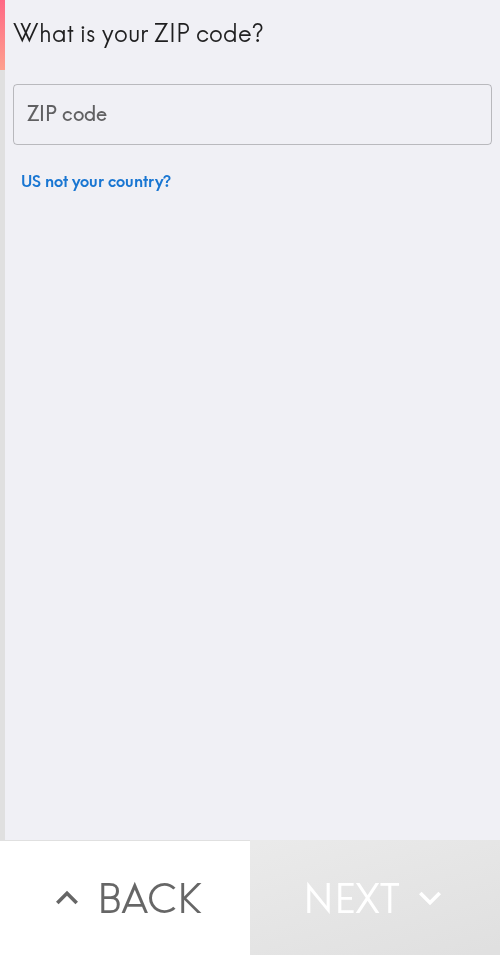 click on "ZIP code" at bounding box center [252, 115] 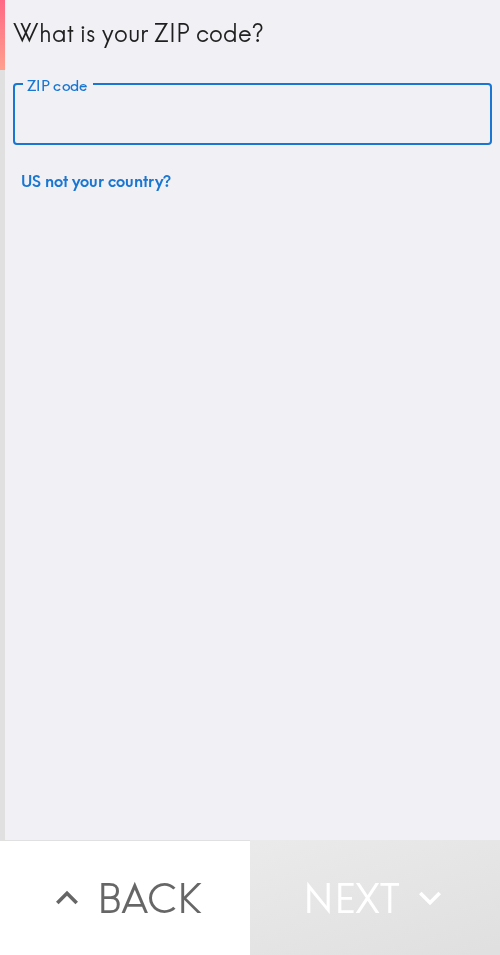 paste on "33604" 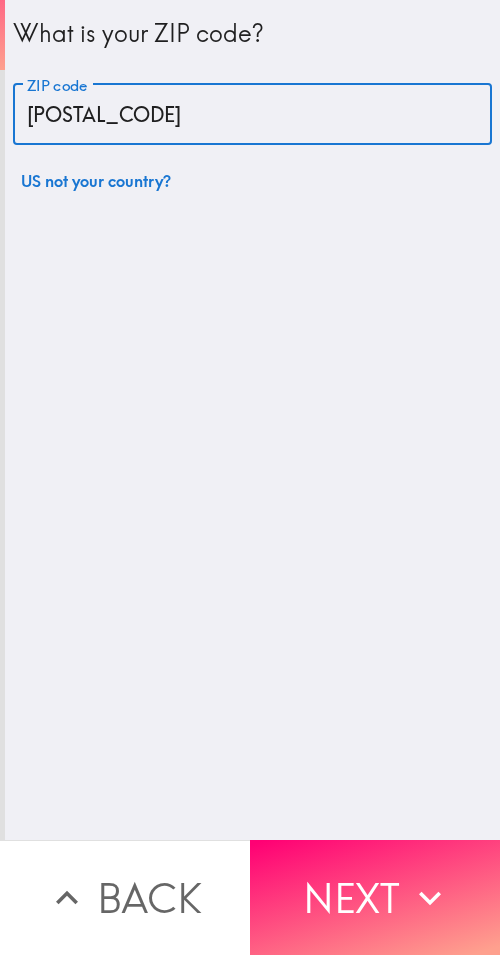 type on "33604" 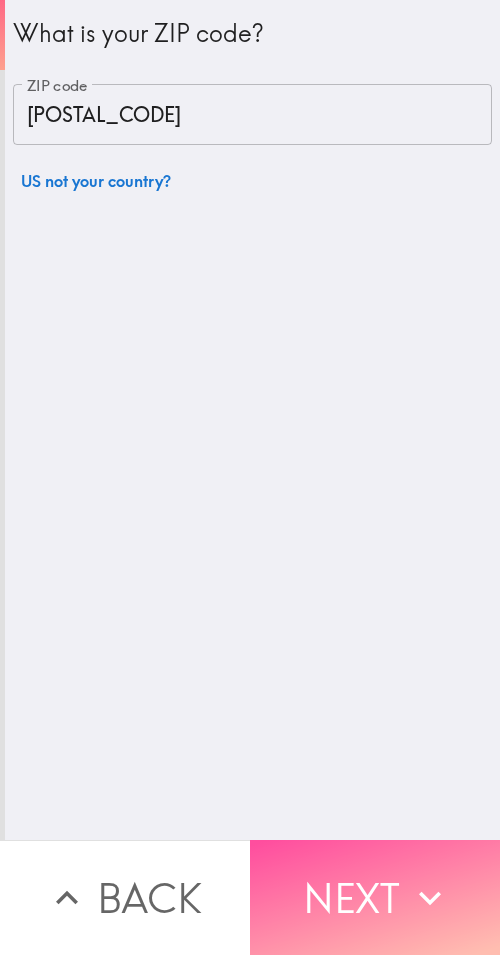 drag, startPoint x: 337, startPoint y: 876, endPoint x: 490, endPoint y: 890, distance: 153.63919 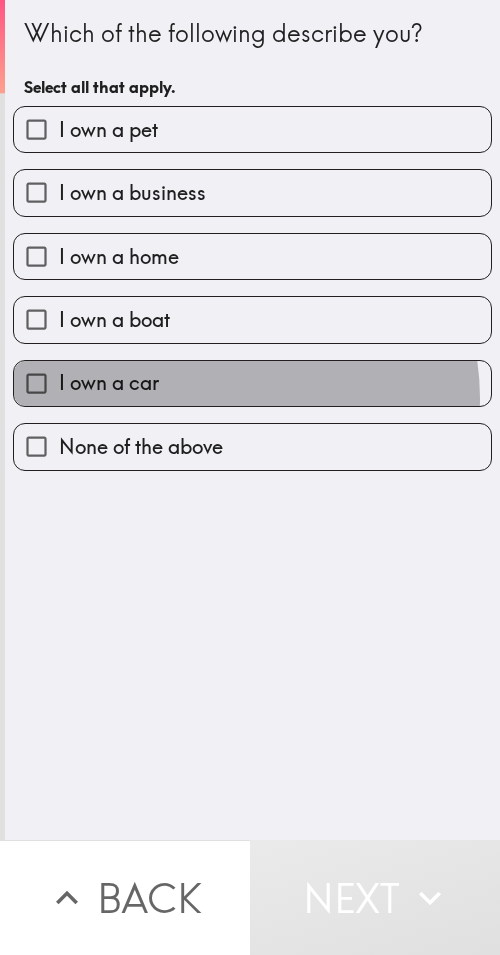 click on "I own a car" at bounding box center [252, 383] 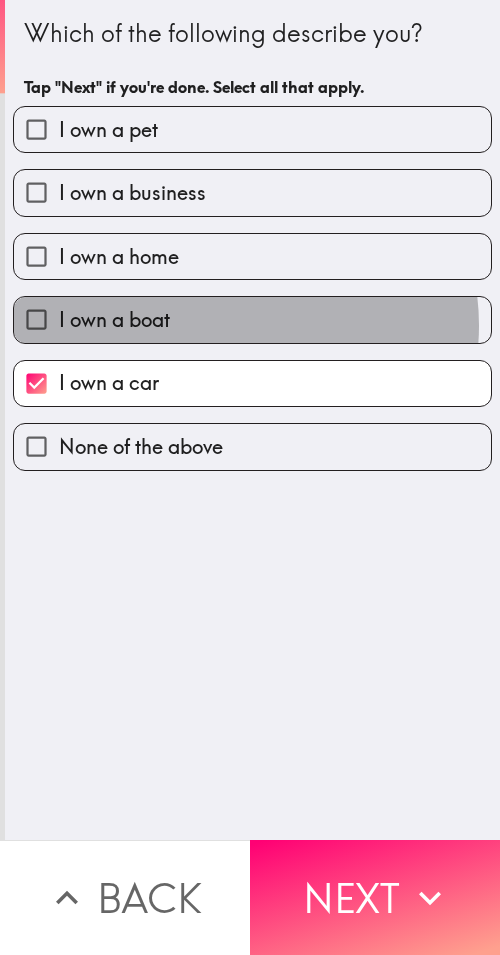 click on "I own a boat" at bounding box center (252, 319) 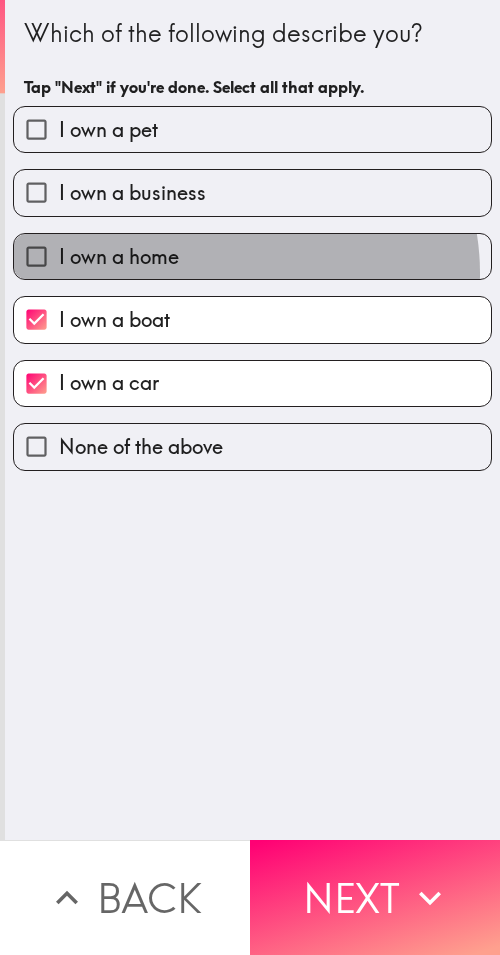 drag, startPoint x: 226, startPoint y: 274, endPoint x: 234, endPoint y: 226, distance: 48.6621 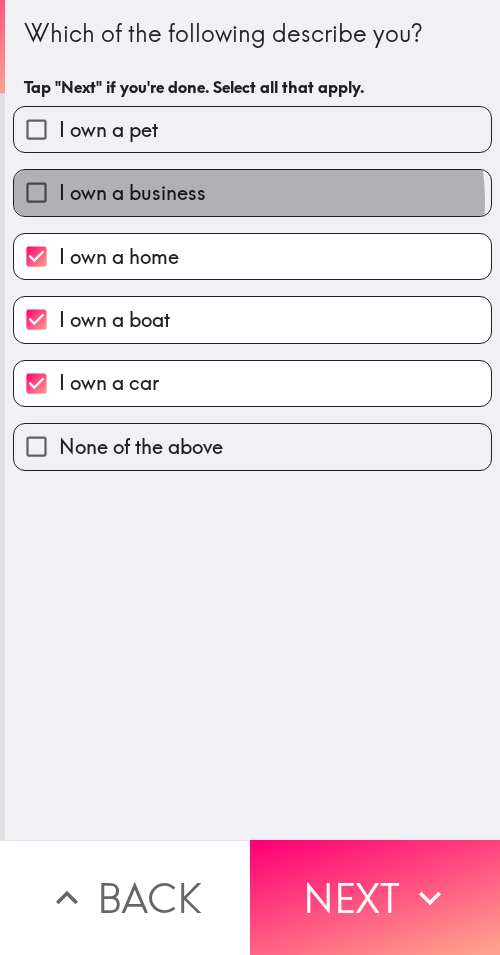 click on "I own a business" at bounding box center [252, 192] 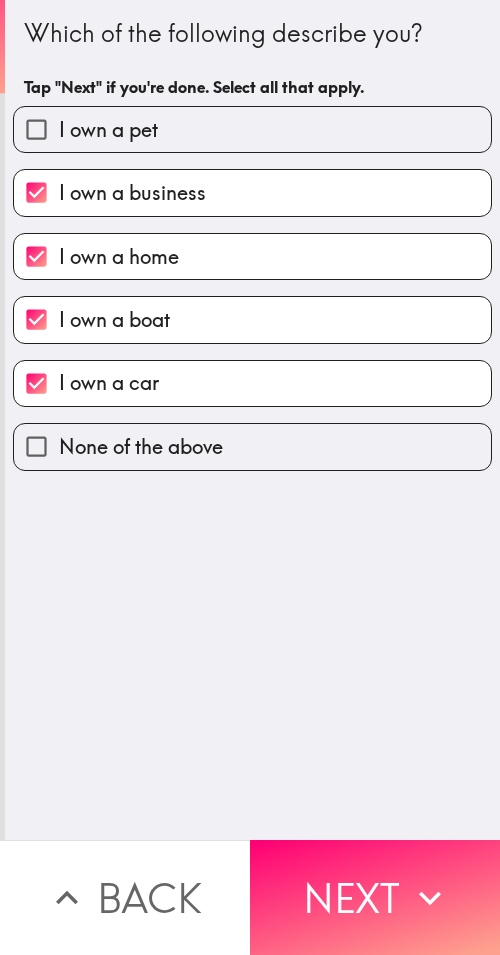 click on "I own a pet" at bounding box center (252, 129) 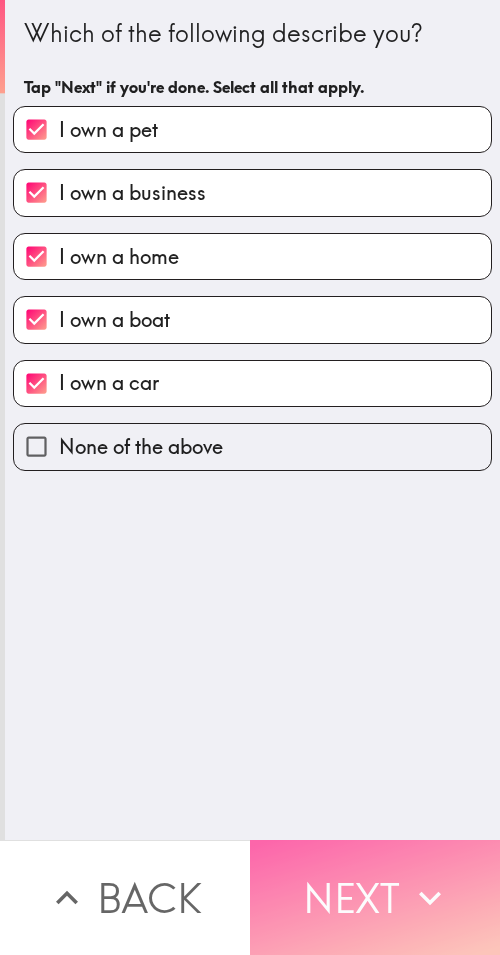 click on "Next" at bounding box center (375, 897) 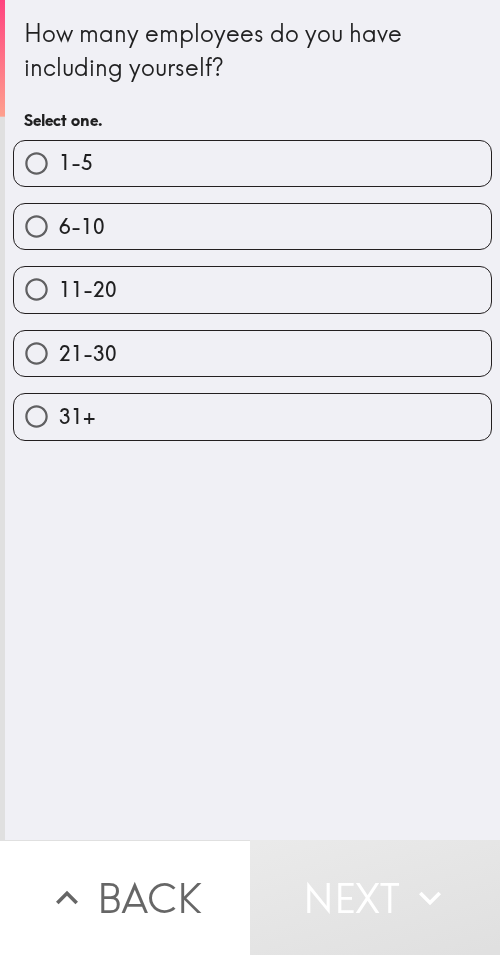 drag, startPoint x: 218, startPoint y: 166, endPoint x: 498, endPoint y: 205, distance: 282.70303 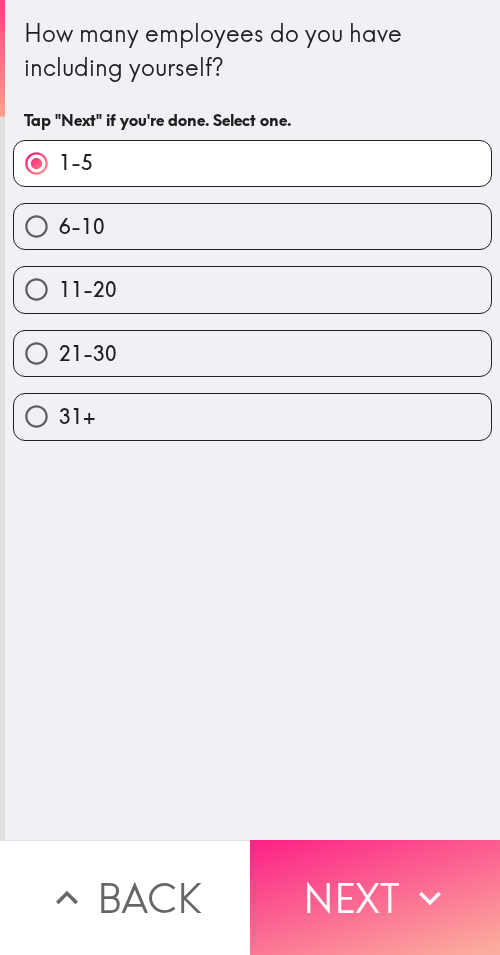 click on "Next" at bounding box center (375, 897) 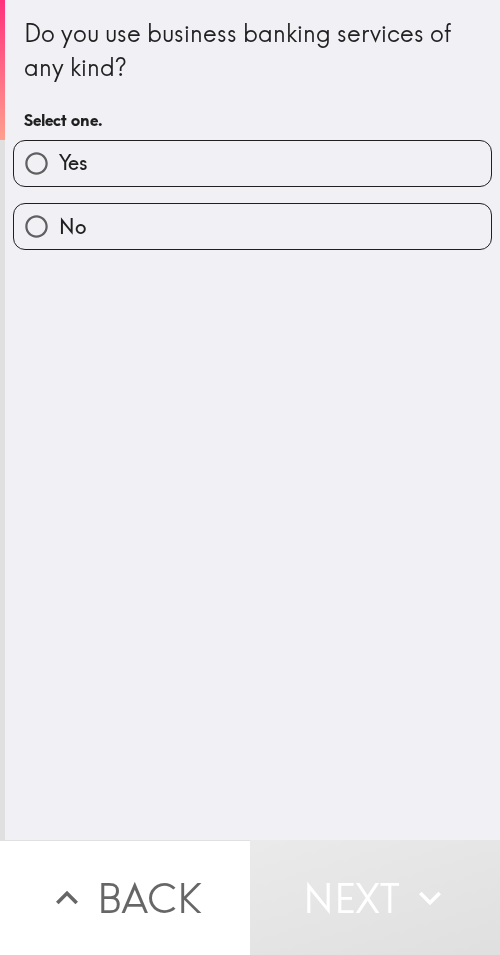 click on "Yes" at bounding box center [252, 163] 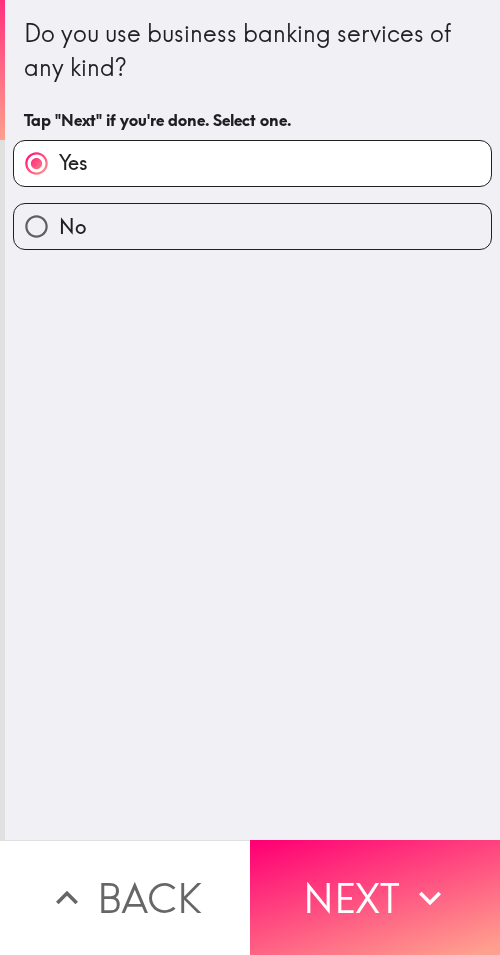 click on "Next" at bounding box center [375, 897] 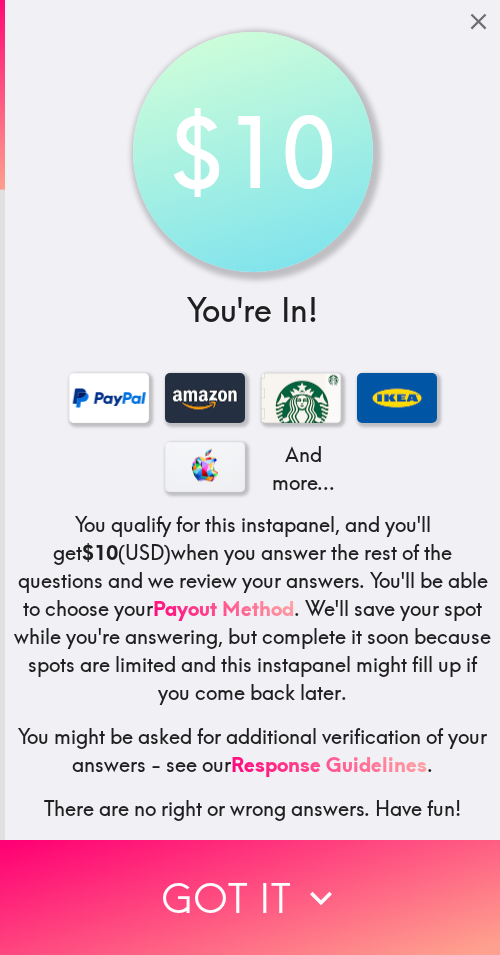 drag, startPoint x: 172, startPoint y: 903, endPoint x: 494, endPoint y: 917, distance: 322.3042 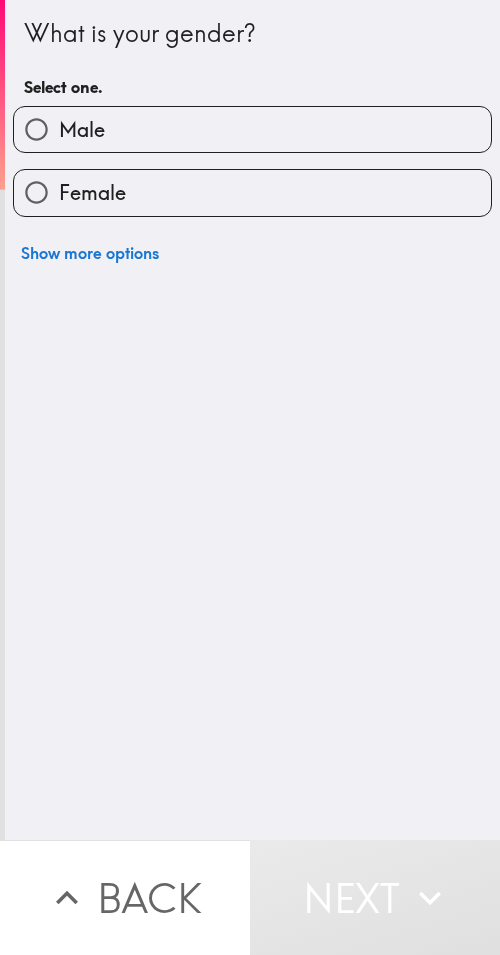 drag, startPoint x: 133, startPoint y: 138, endPoint x: 146, endPoint y: 140, distance: 13.152946 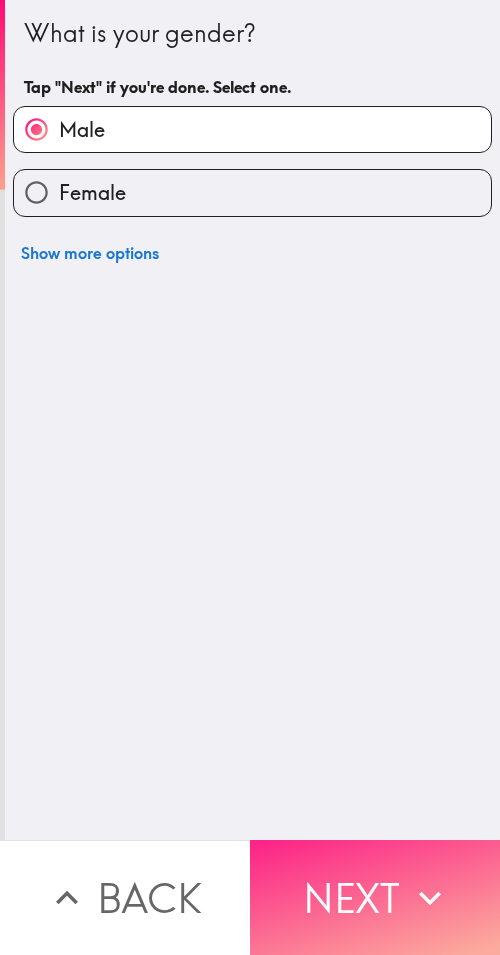 click 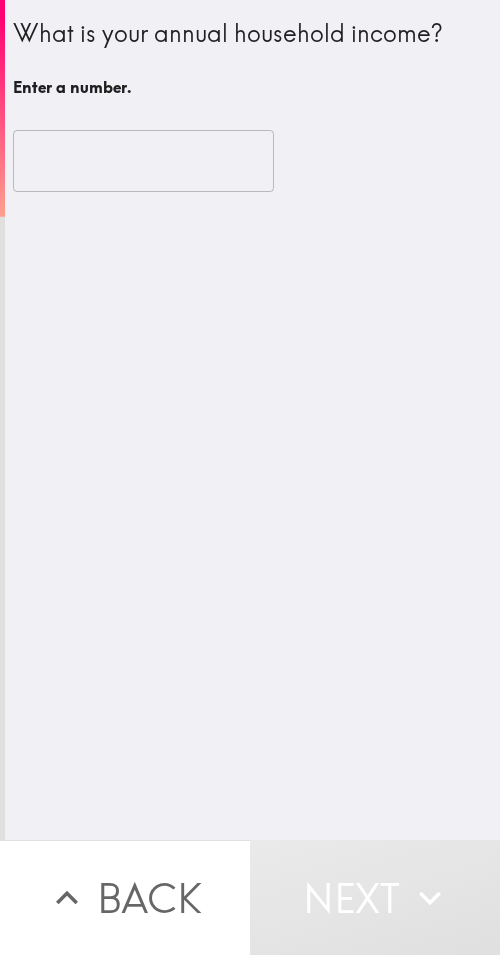 drag, startPoint x: 69, startPoint y: 173, endPoint x: 86, endPoint y: 175, distance: 17.117243 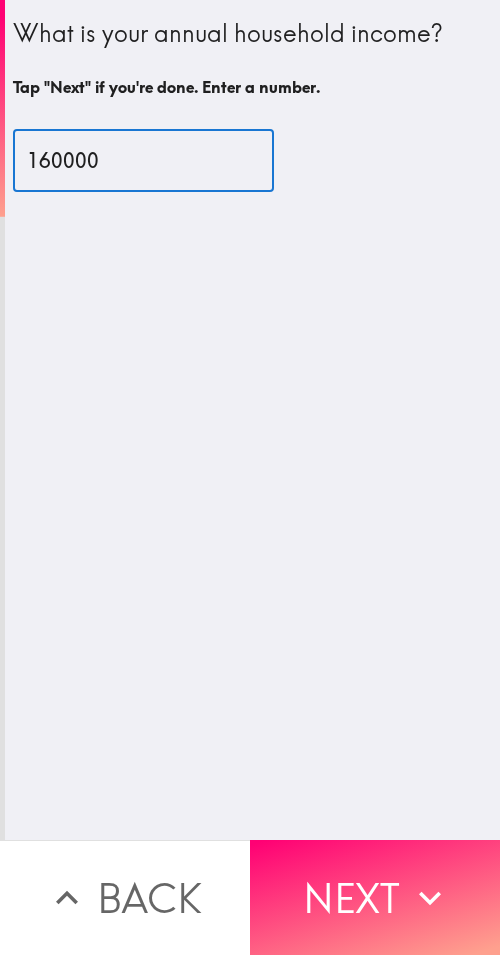 type on "160000" 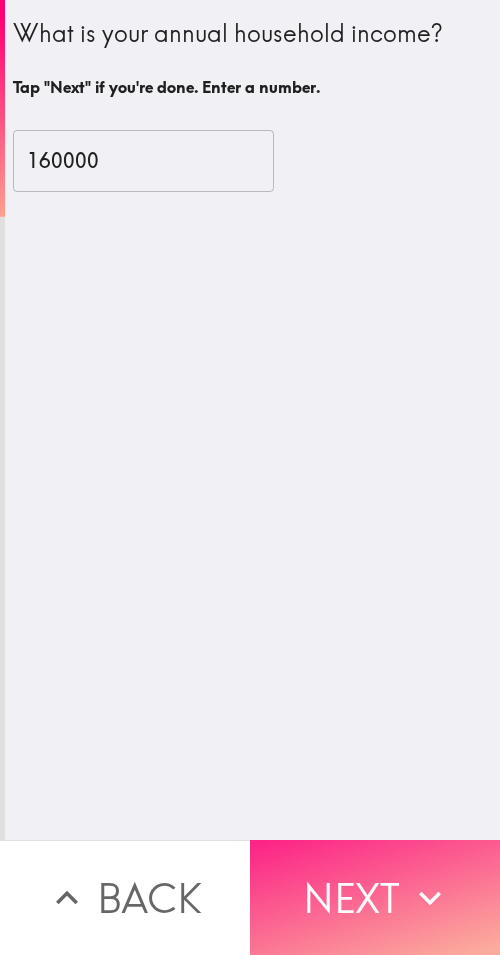 click on "Next" at bounding box center (375, 897) 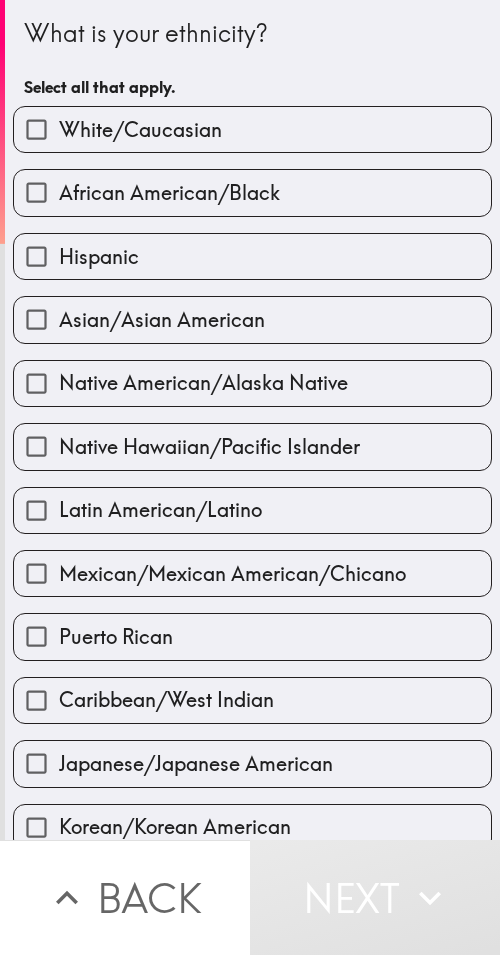 drag, startPoint x: 346, startPoint y: 182, endPoint x: 499, endPoint y: 212, distance: 155.91344 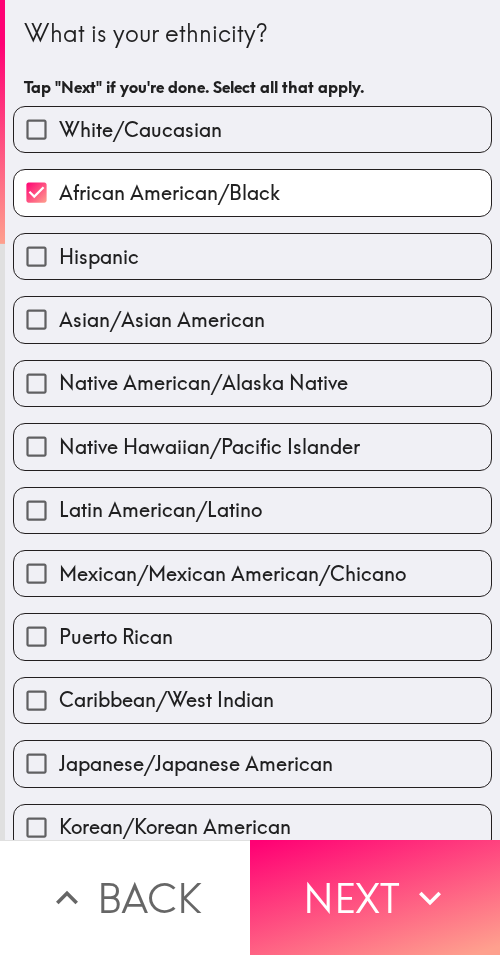 drag, startPoint x: 468, startPoint y: 922, endPoint x: 489, endPoint y: 919, distance: 21.213203 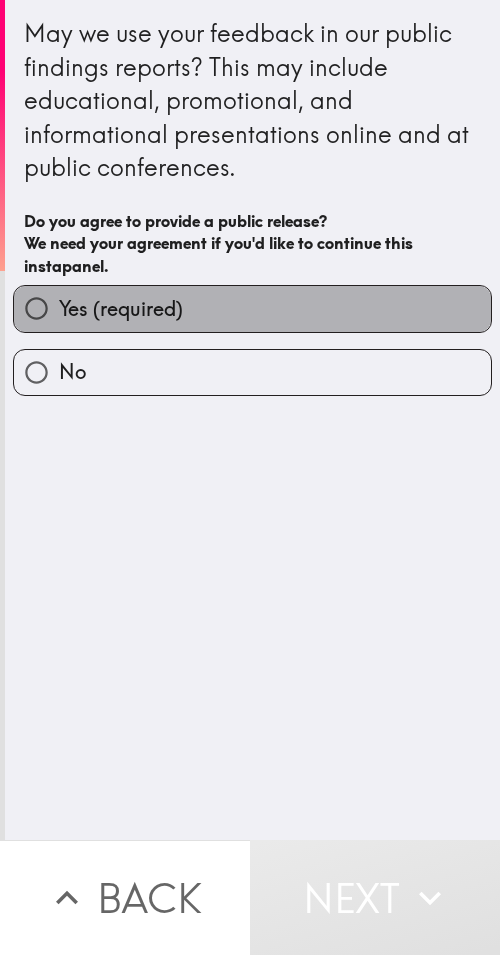 drag, startPoint x: 262, startPoint y: 294, endPoint x: 496, endPoint y: 310, distance: 234.54637 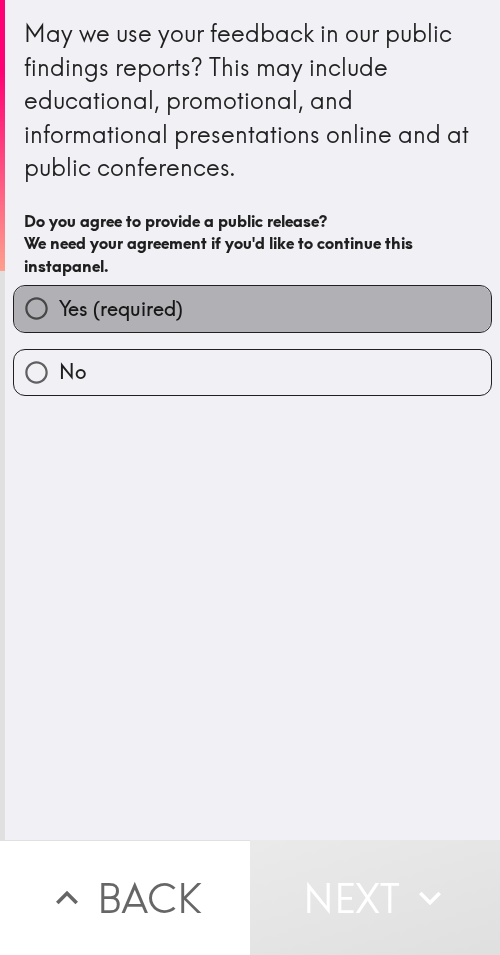 radio on "true" 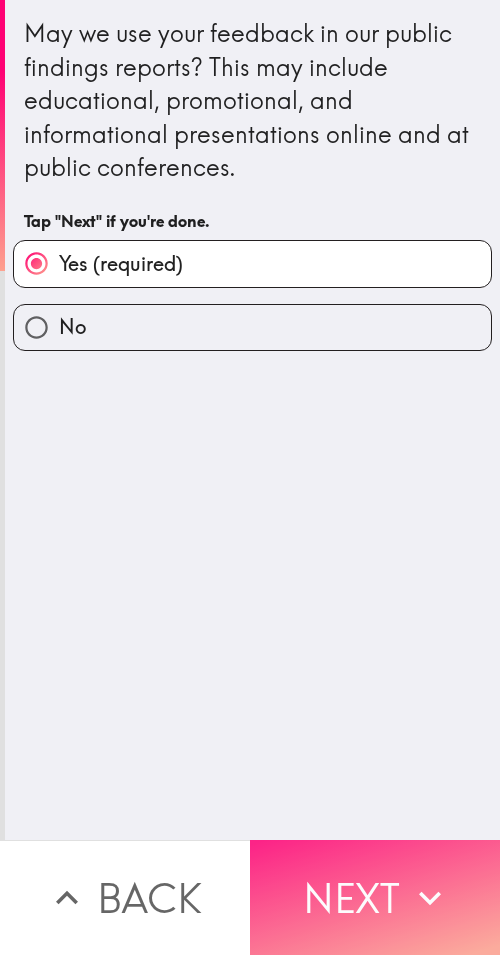 click on "Next" at bounding box center (375, 897) 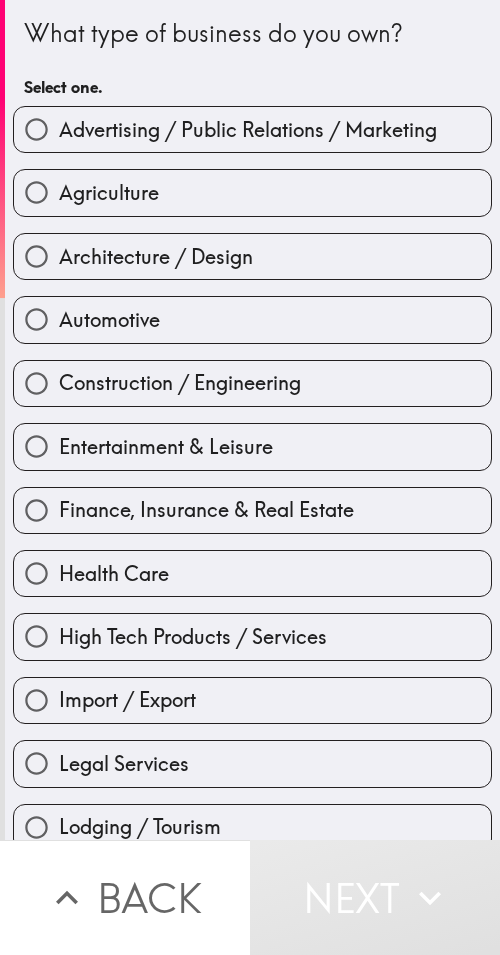 drag, startPoint x: 340, startPoint y: 67, endPoint x: 332, endPoint y: 57, distance: 12.806249 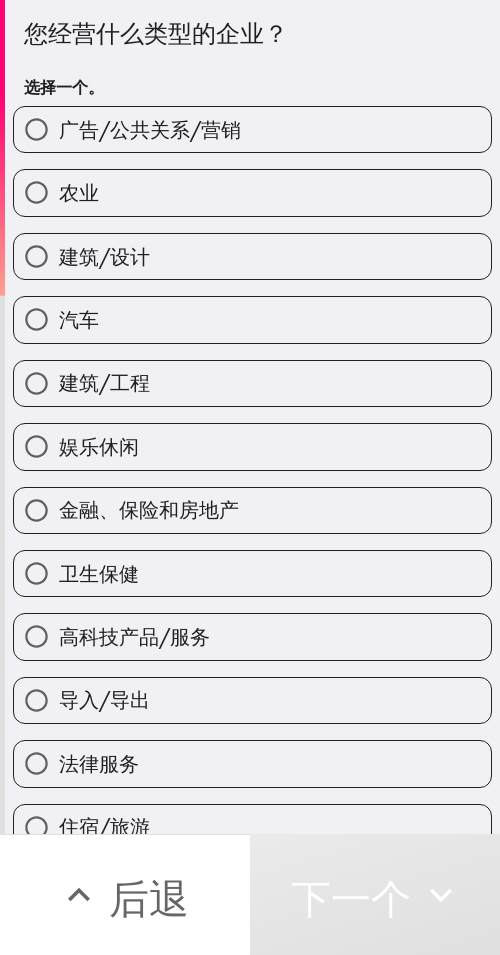 drag, startPoint x: 283, startPoint y: 79, endPoint x: 496, endPoint y: 86, distance: 213.11499 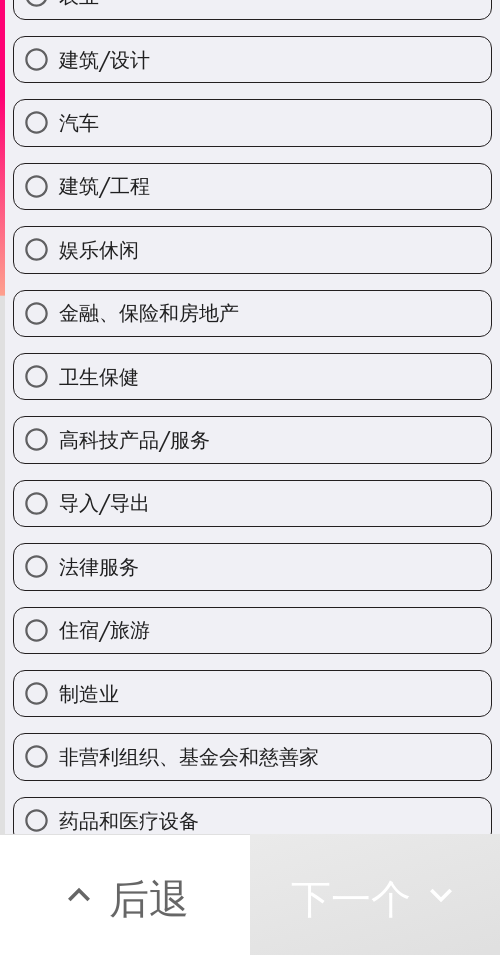 scroll, scrollTop: 539, scrollLeft: 0, axis: vertical 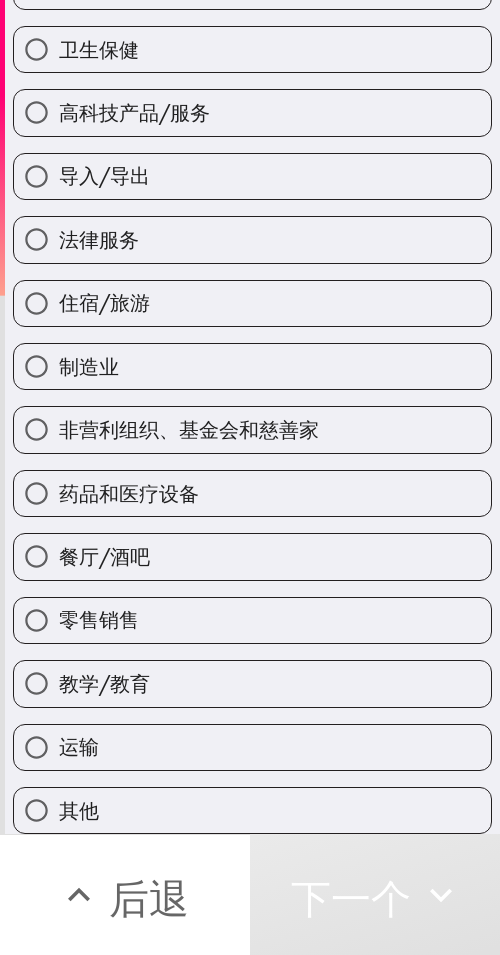 drag, startPoint x: 194, startPoint y: 594, endPoint x: 315, endPoint y: 604, distance: 121.41252 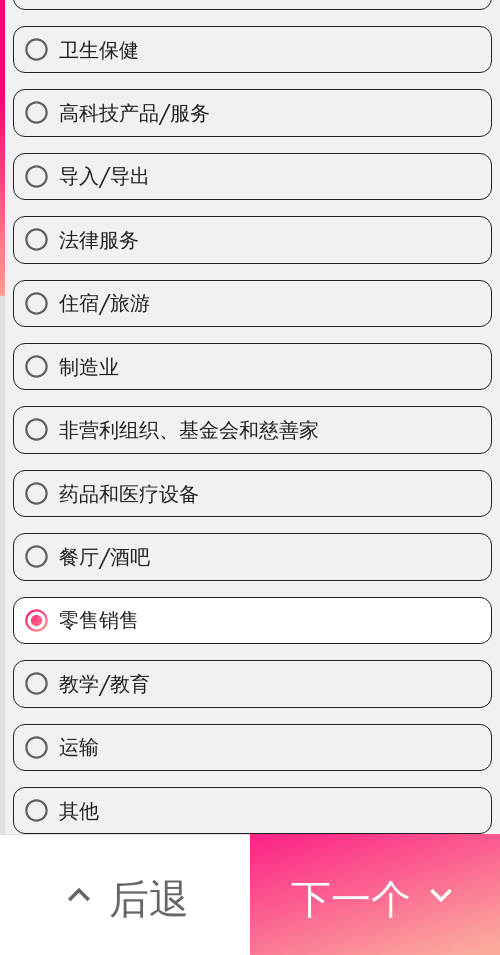 drag, startPoint x: 369, startPoint y: 900, endPoint x: 430, endPoint y: 900, distance: 61 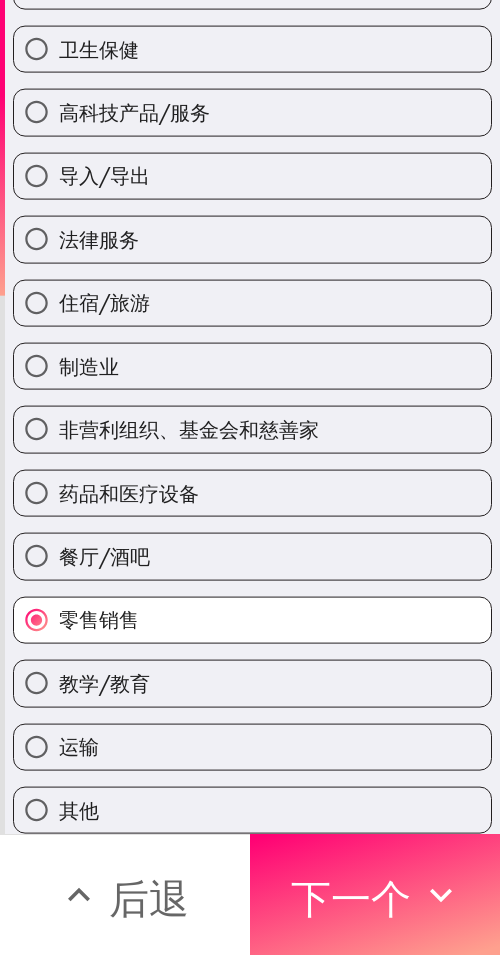 scroll, scrollTop: 349, scrollLeft: 0, axis: vertical 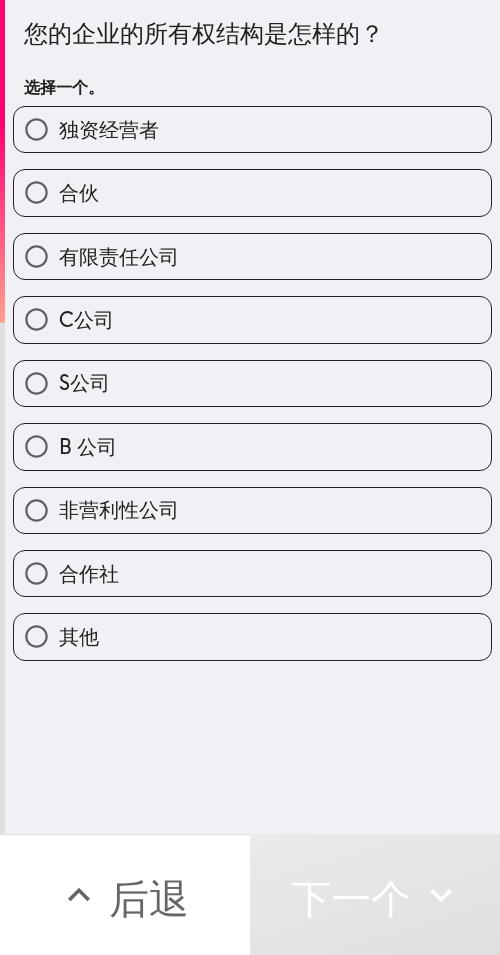 drag, startPoint x: 179, startPoint y: 117, endPoint x: 422, endPoint y: 135, distance: 243.66576 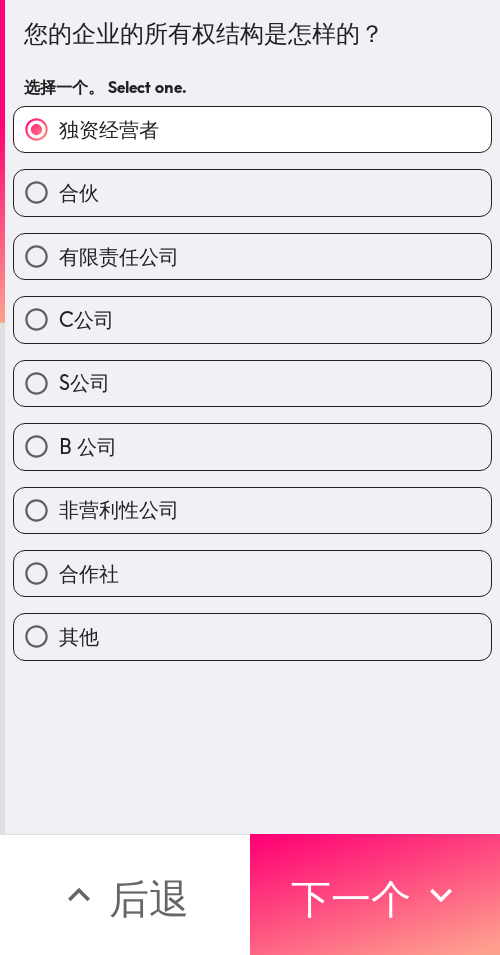 drag, startPoint x: 415, startPoint y: 898, endPoint x: 499, endPoint y: 904, distance: 84.21401 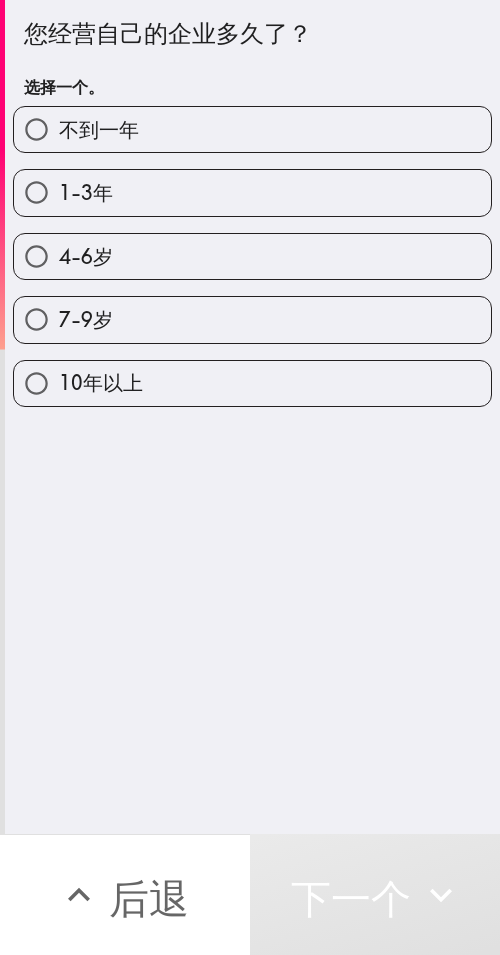 click on "4-6岁" at bounding box center [244, 248] 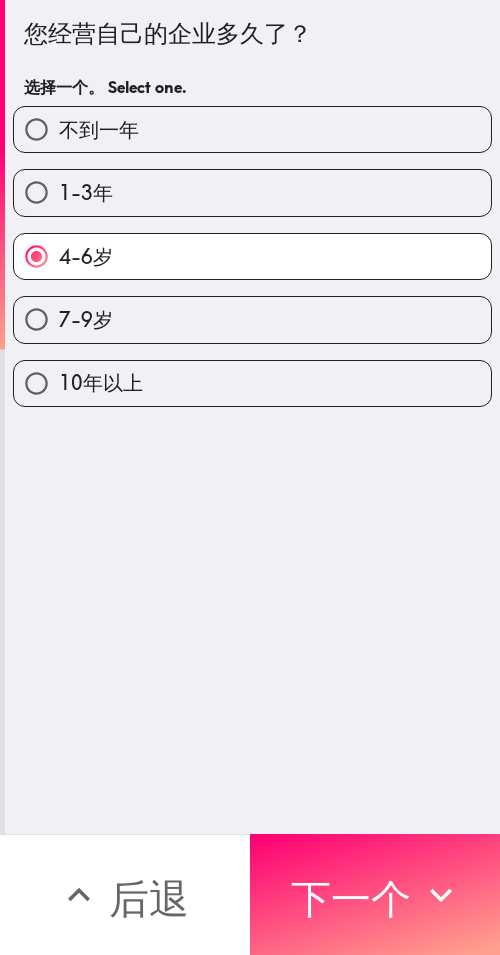drag, startPoint x: 243, startPoint y: 316, endPoint x: 495, endPoint y: 351, distance: 254.41895 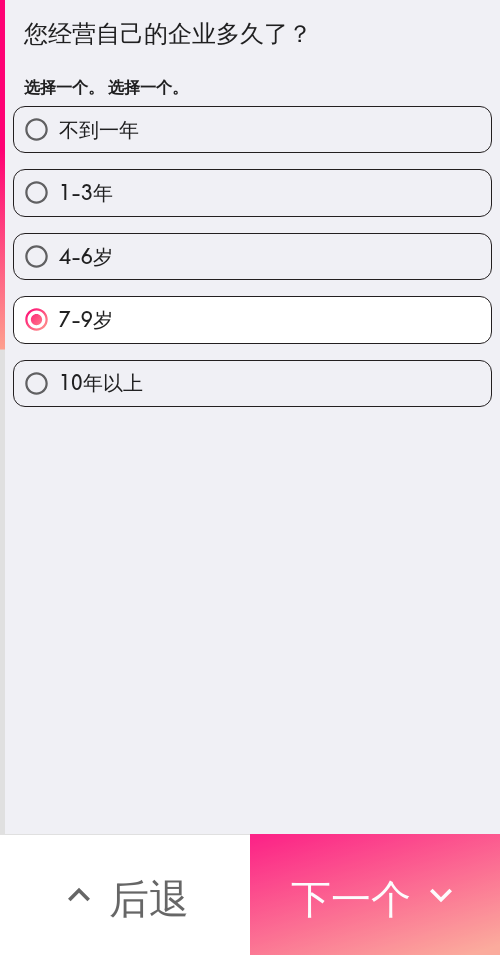 click on "下一个" at bounding box center (375, 894) 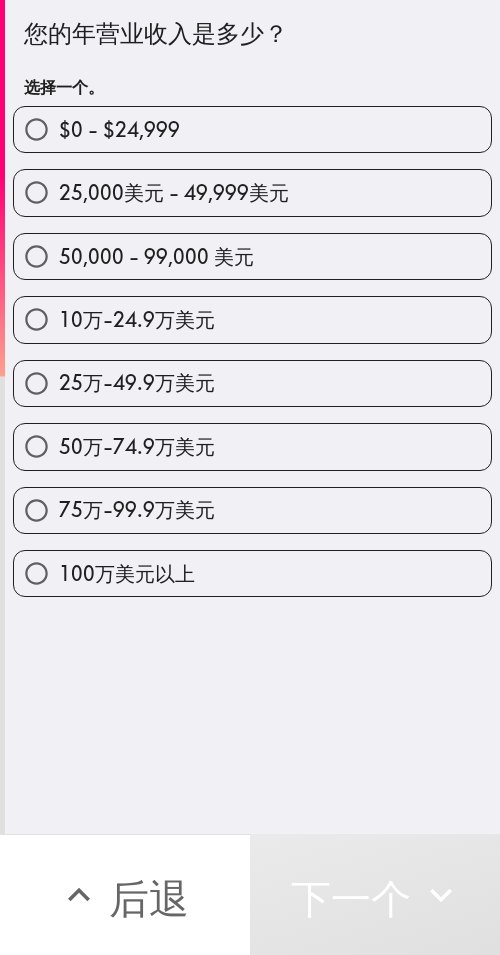 drag, startPoint x: 220, startPoint y: 336, endPoint x: 497, endPoint y: 351, distance: 277.40585 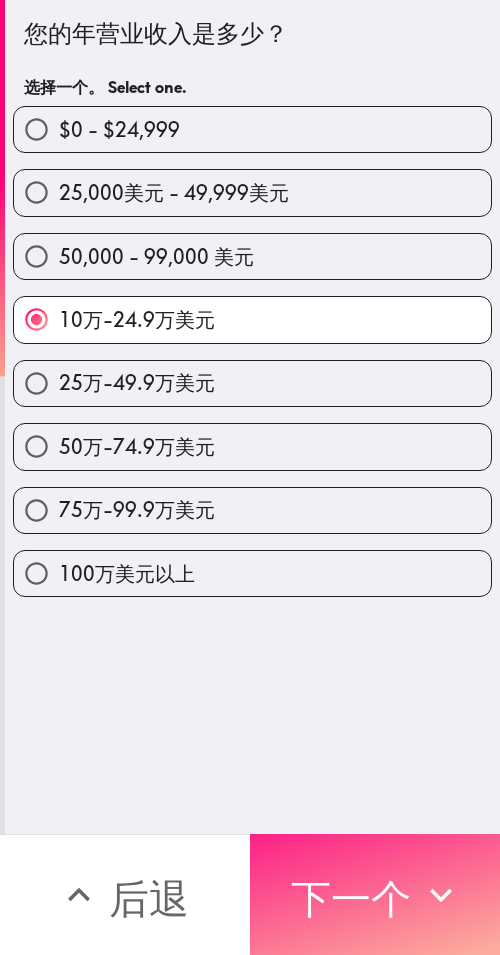 click on "下一个" at bounding box center (351, 898) 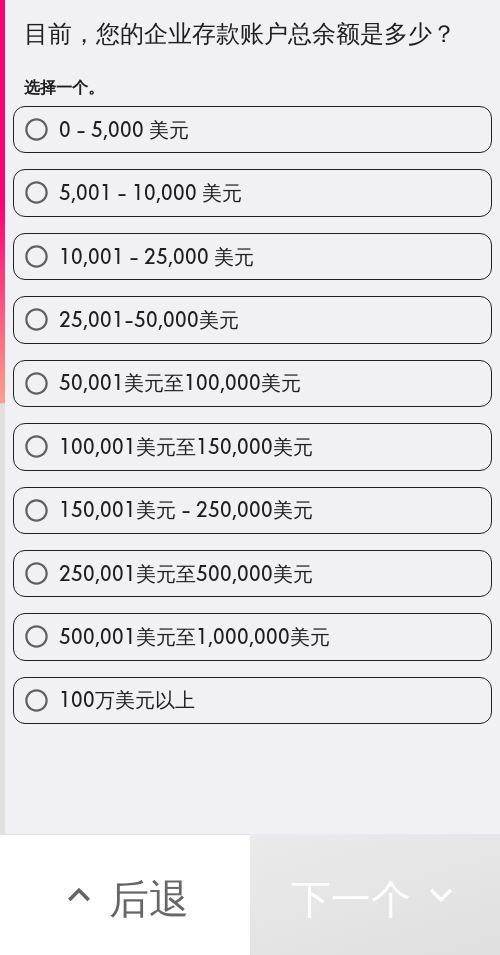 click on "50,001美元至100,000美元" at bounding box center (252, 383) 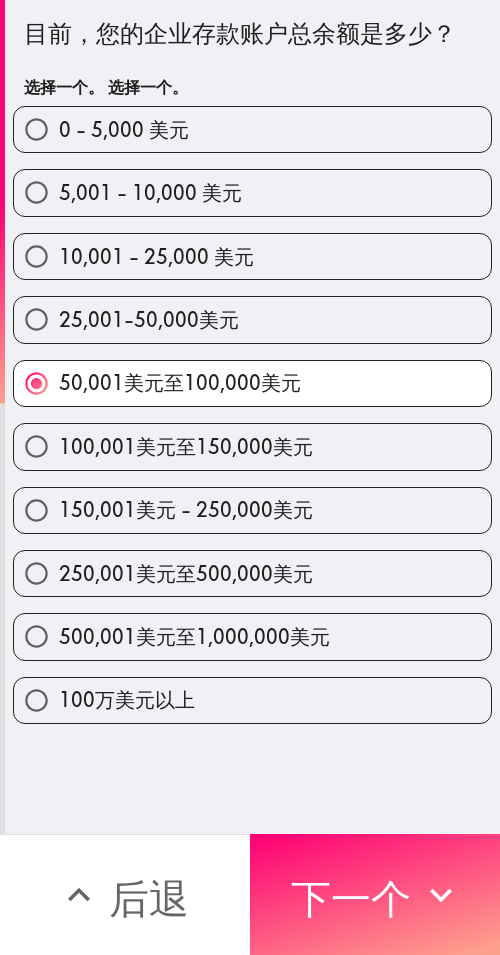 drag, startPoint x: 370, startPoint y: 880, endPoint x: 497, endPoint y: 904, distance: 129.24782 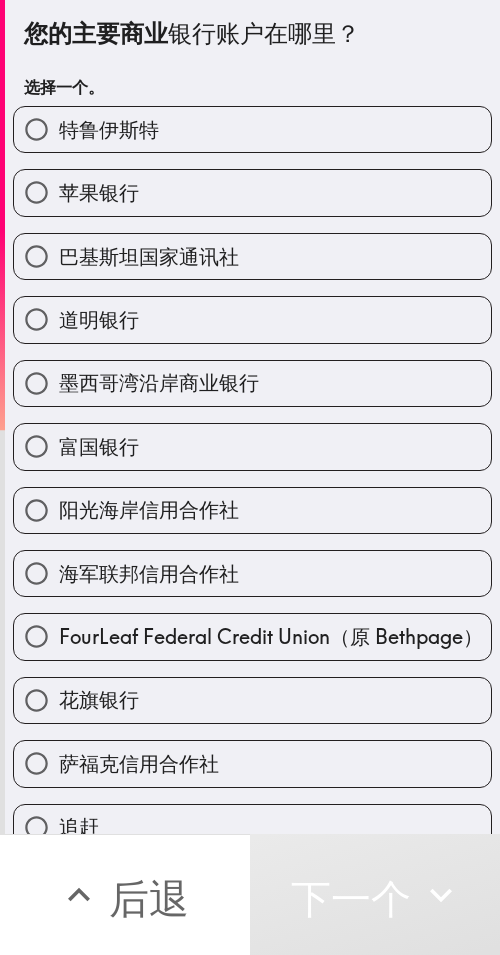 drag, startPoint x: 327, startPoint y: 727, endPoint x: 496, endPoint y: 620, distance: 200.025 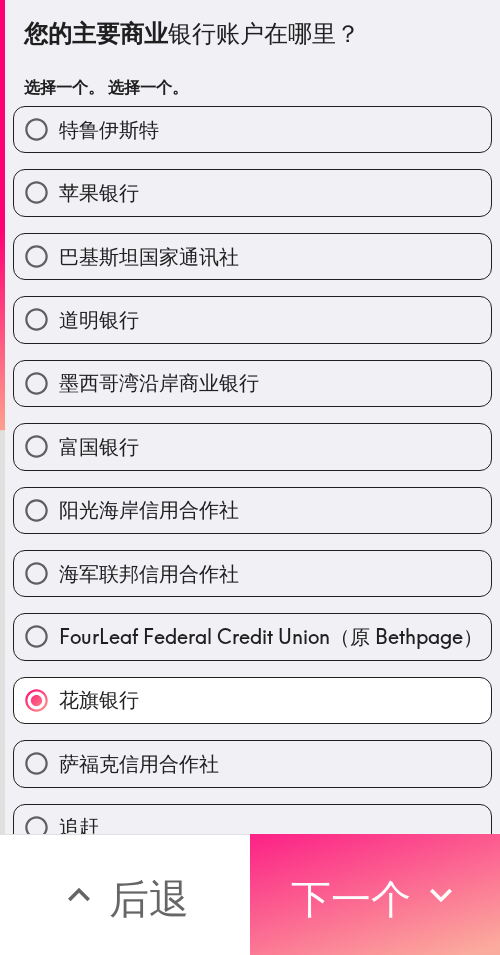 drag, startPoint x: 374, startPoint y: 879, endPoint x: 418, endPoint y: 881, distance: 44.04543 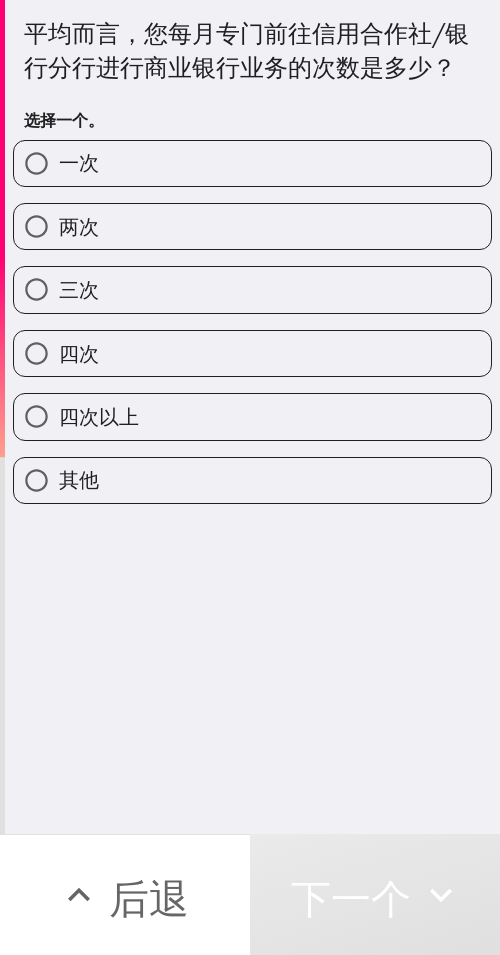 click on "三次" at bounding box center (252, 289) 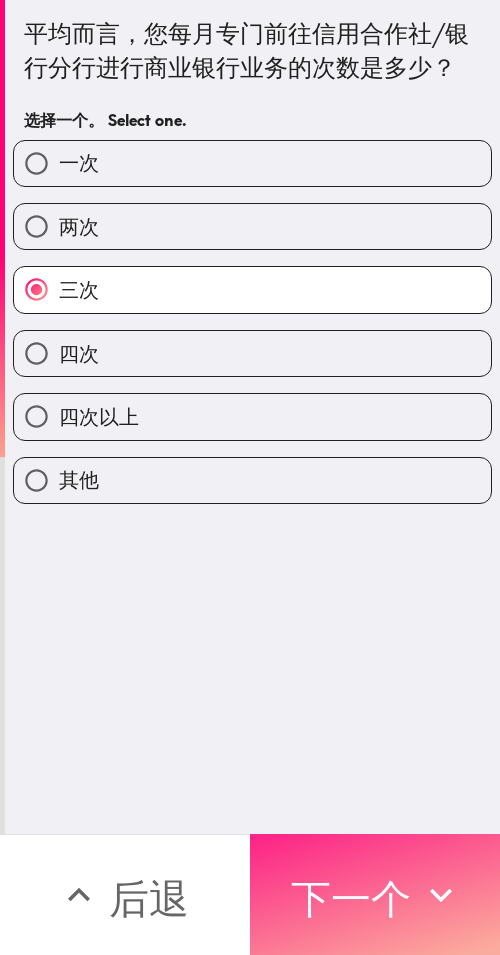 drag, startPoint x: 318, startPoint y: 866, endPoint x: 418, endPoint y: 871, distance: 100.12492 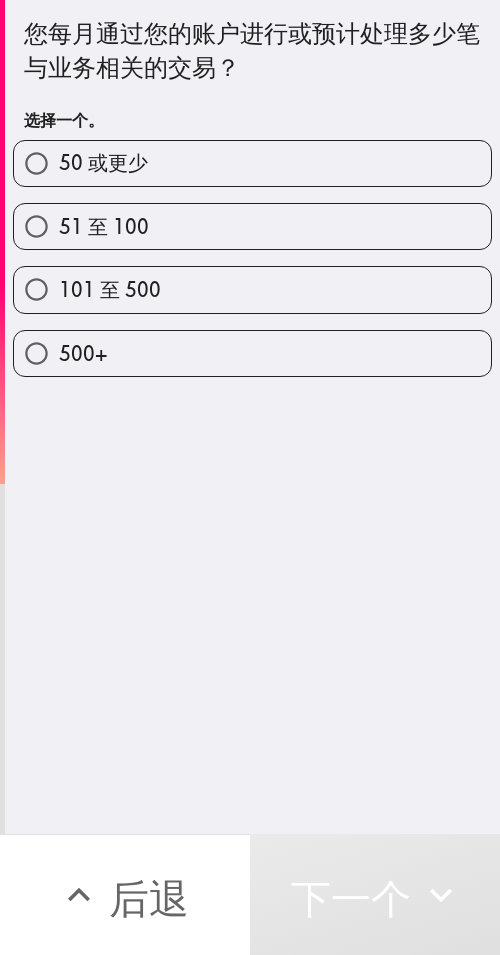 click on "50 或更少" at bounding box center (252, 163) 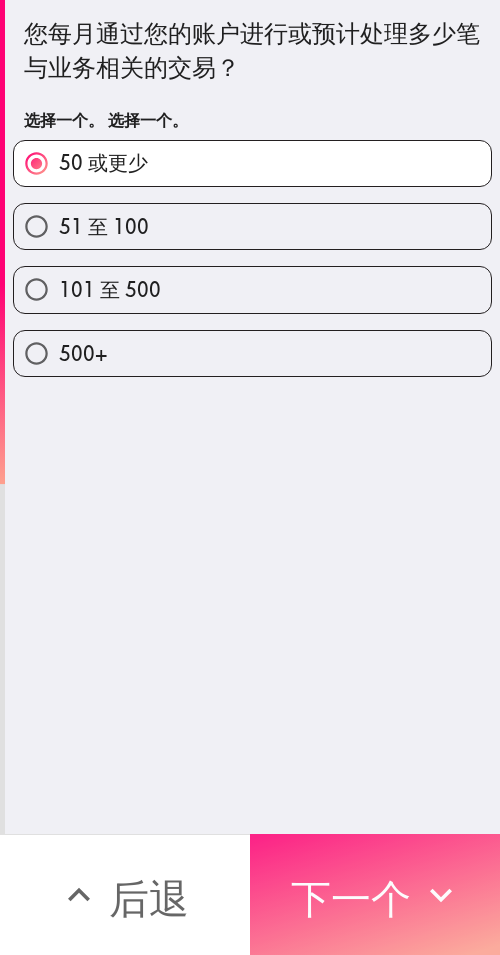 drag, startPoint x: 335, startPoint y: 894, endPoint x: 377, endPoint y: 894, distance: 42 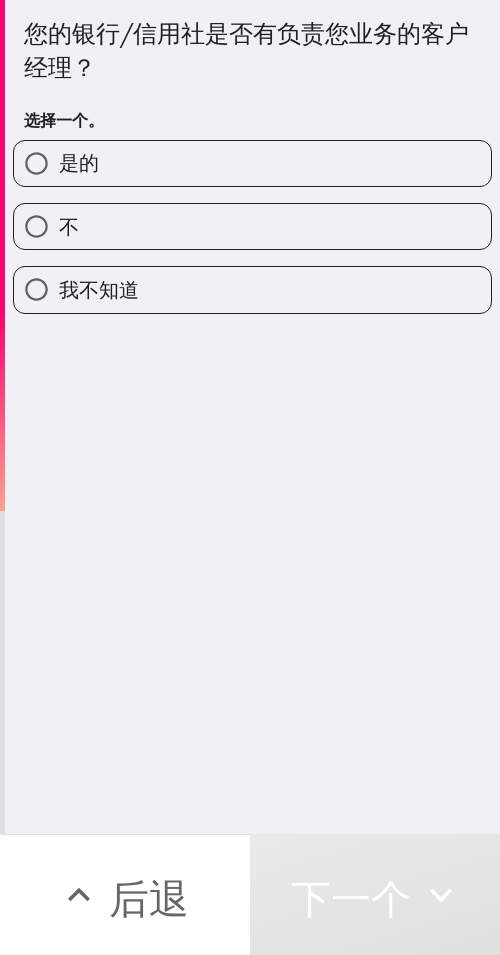 drag, startPoint x: 281, startPoint y: 159, endPoint x: 497, endPoint y: 167, distance: 216.1481 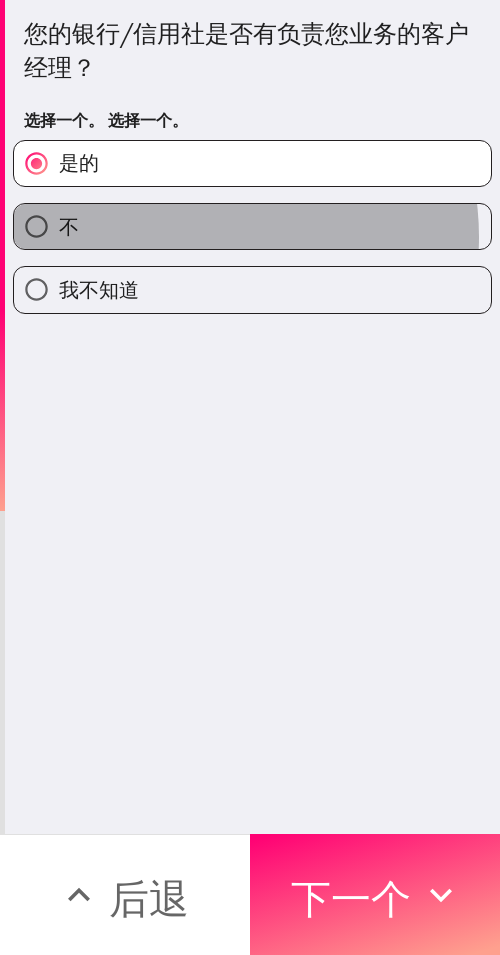 drag, startPoint x: 188, startPoint y: 237, endPoint x: 495, endPoint y: 238, distance: 307.00162 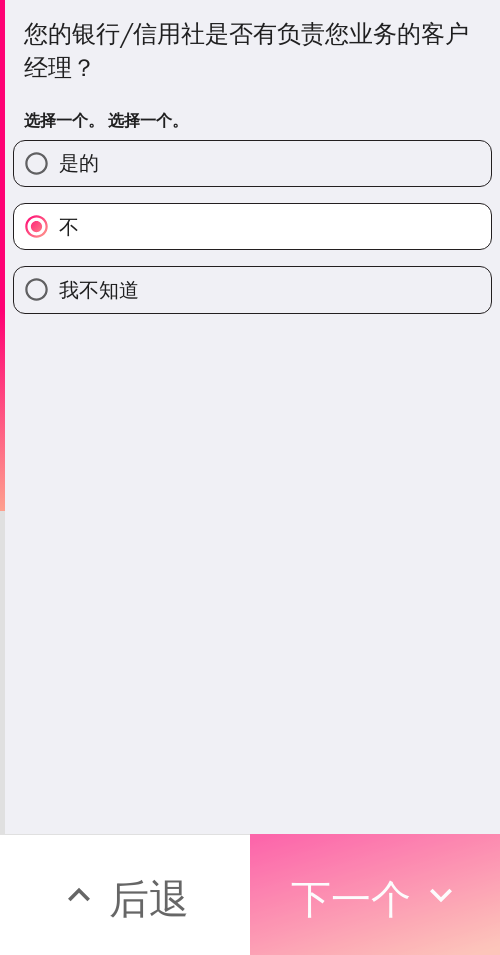 click on "下一个" at bounding box center [351, 895] 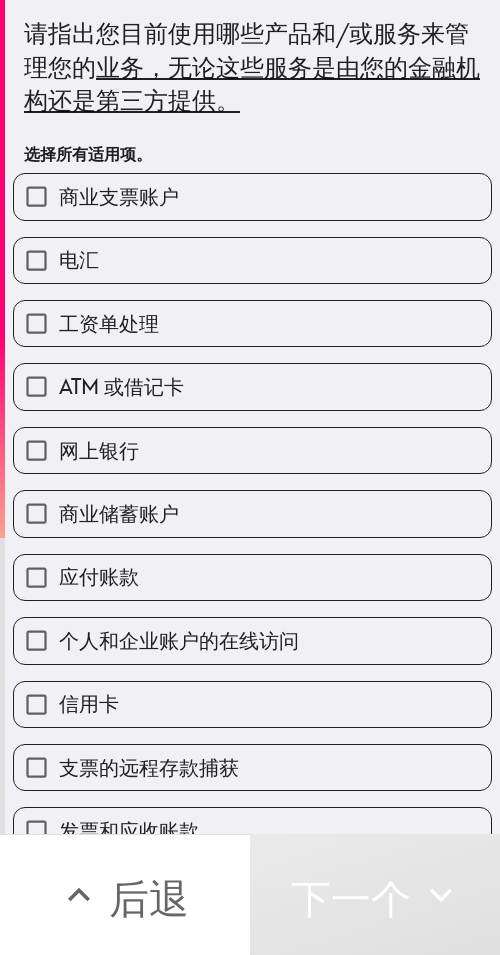 click on "电汇" at bounding box center (252, 260) 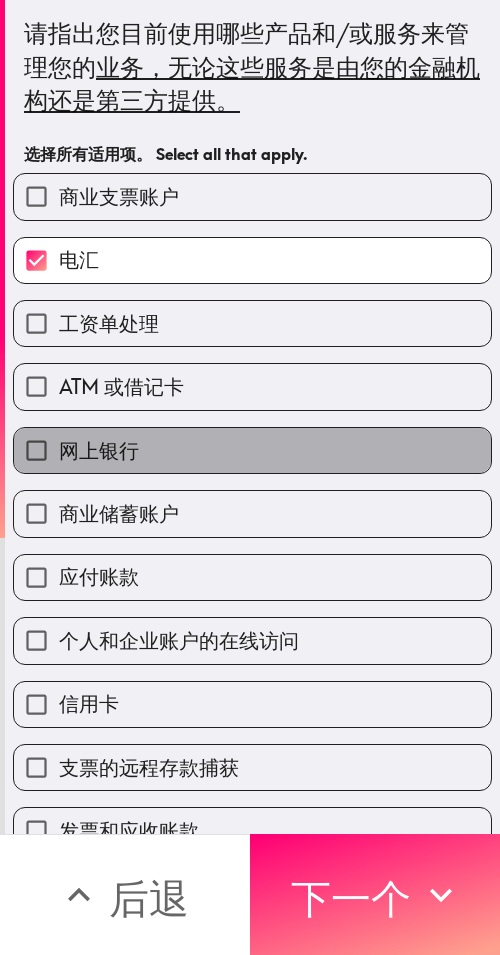 click on "网上银行" at bounding box center [252, 450] 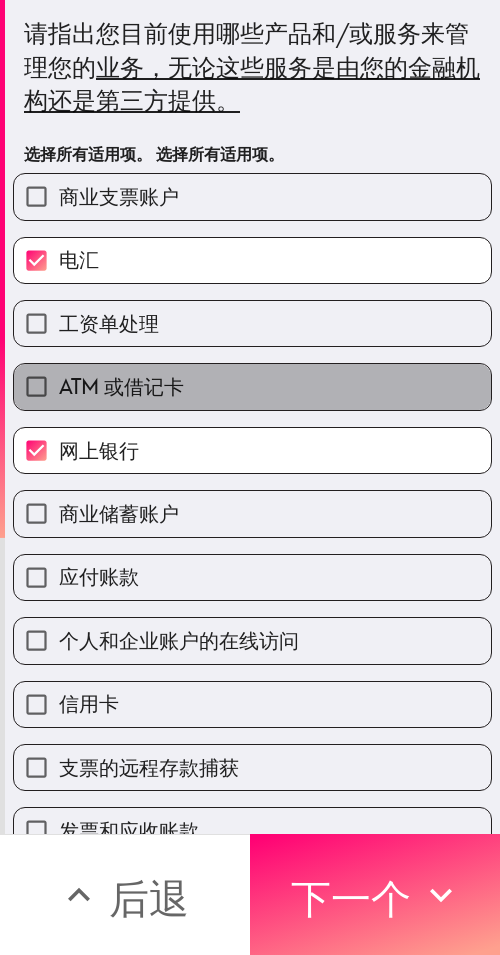 click on "ATM 或借记卡" at bounding box center (252, 386) 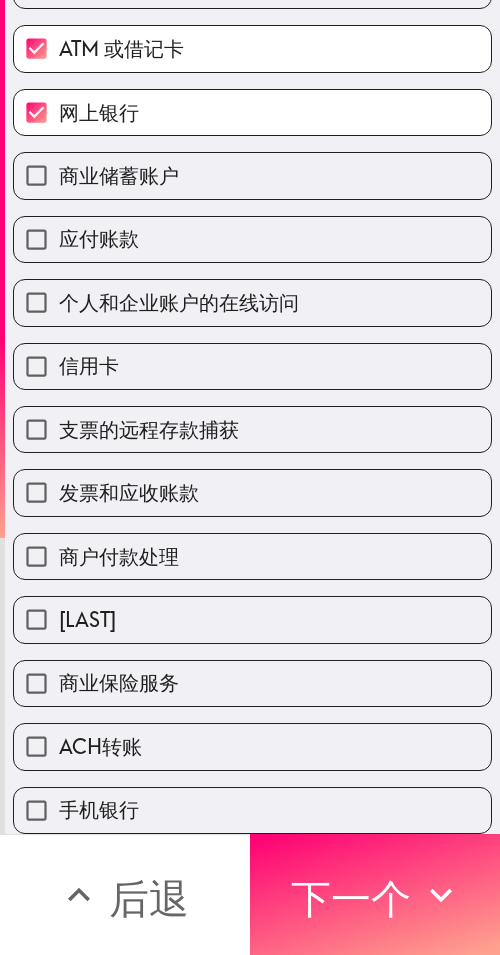 scroll, scrollTop: 353, scrollLeft: 0, axis: vertical 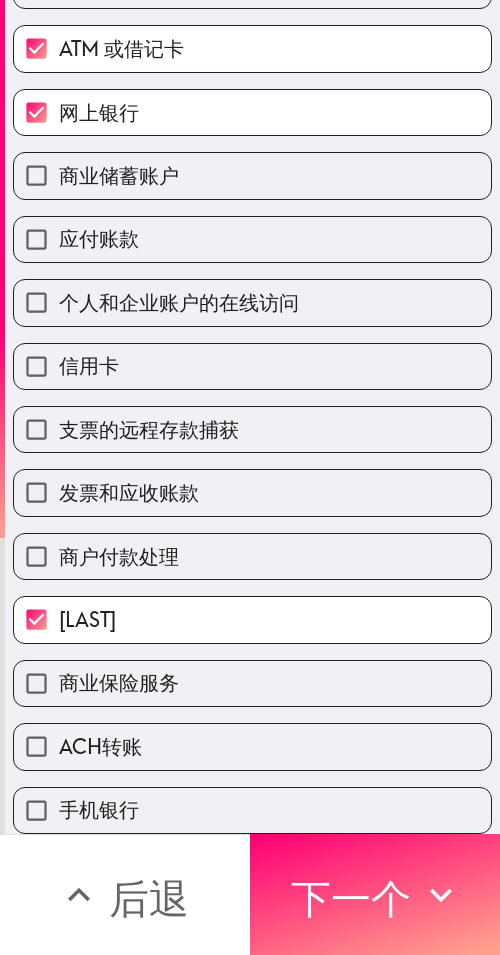 click on "手机银行" at bounding box center [252, 810] 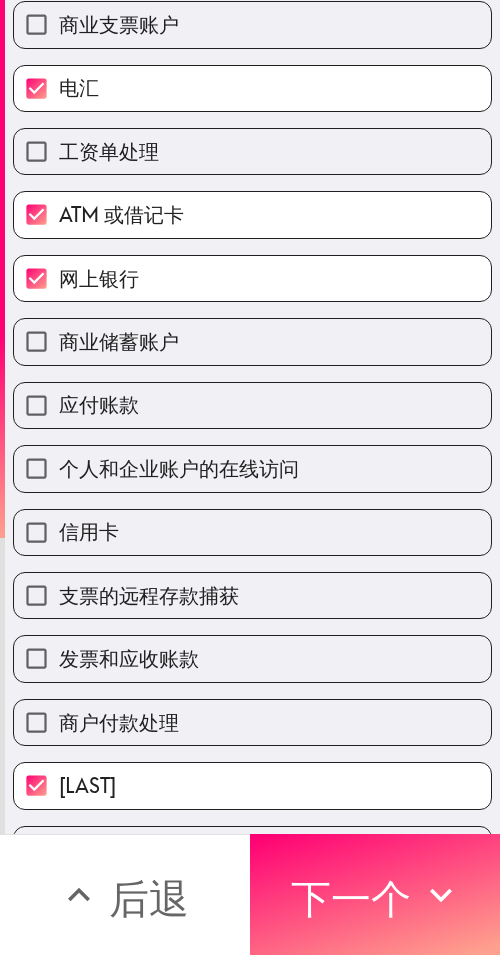 scroll, scrollTop: 153, scrollLeft: 0, axis: vertical 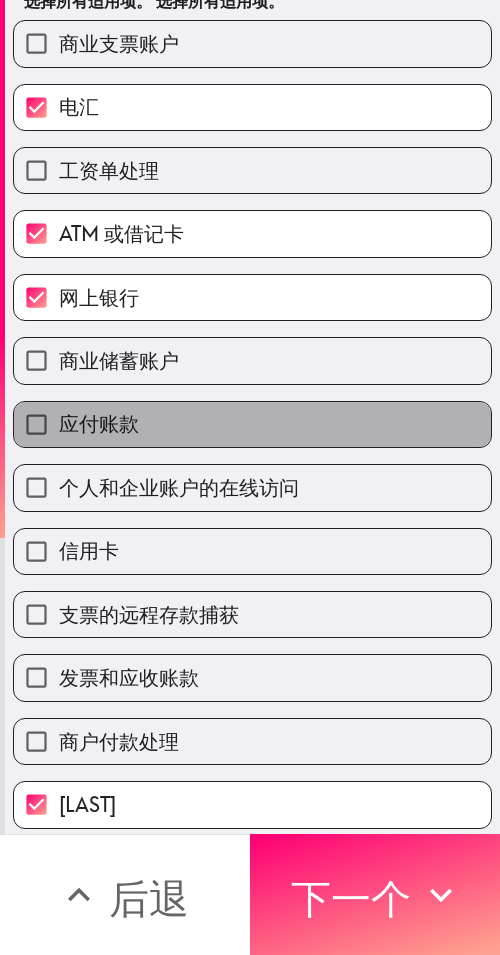 click on "应付账款" at bounding box center [252, 424] 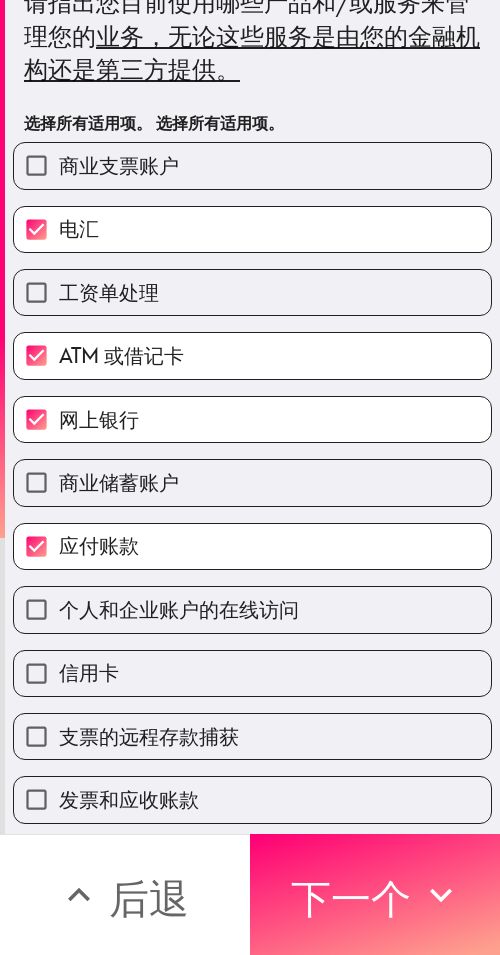 scroll, scrollTop: 0, scrollLeft: 0, axis: both 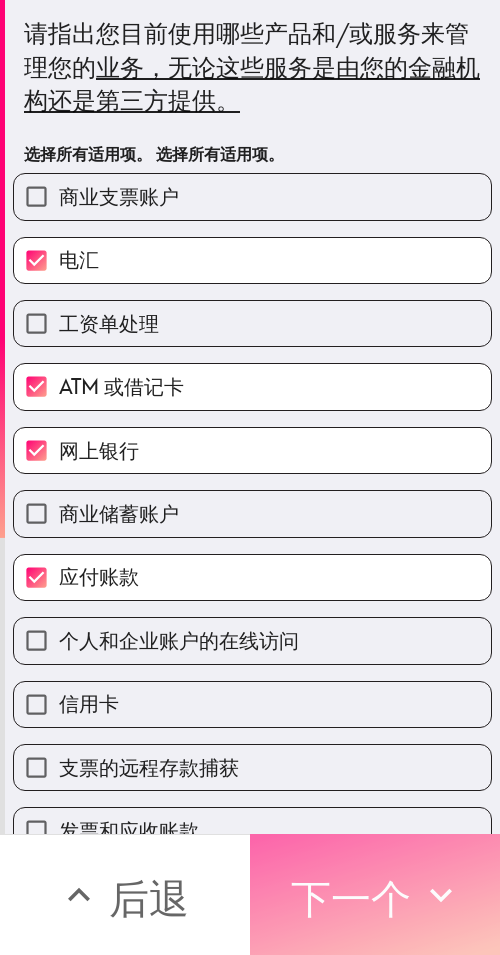 click 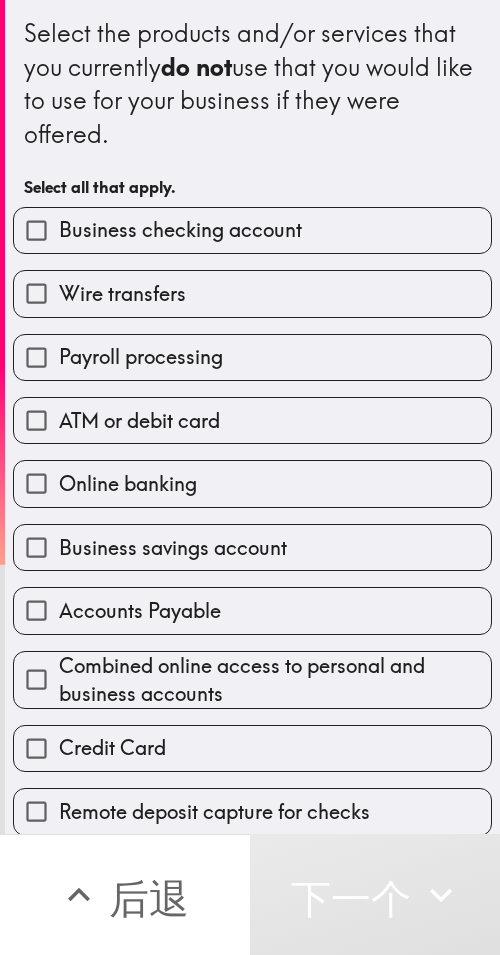 click on "Business checking account" at bounding box center (180, 230) 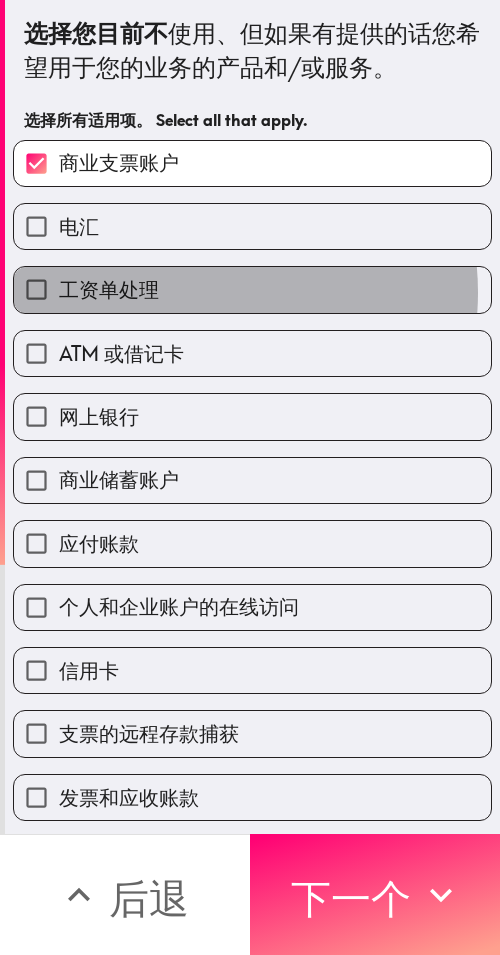 click on "工资单处理" at bounding box center [252, 289] 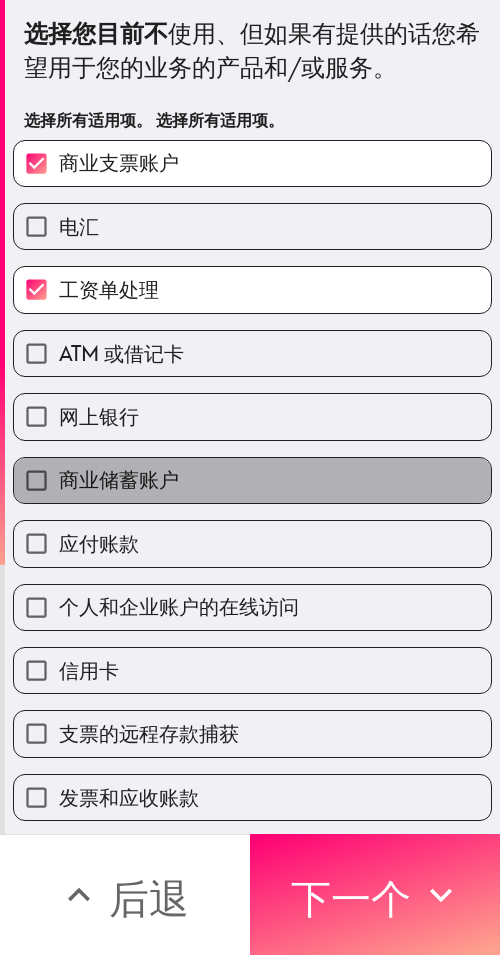 click on "商业储蓄账户" at bounding box center [252, 480] 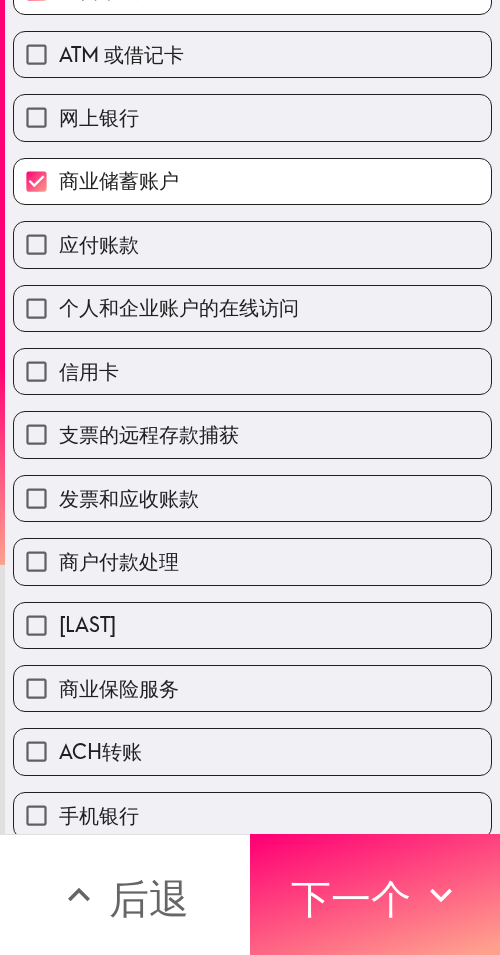 scroll, scrollTop: 300, scrollLeft: 0, axis: vertical 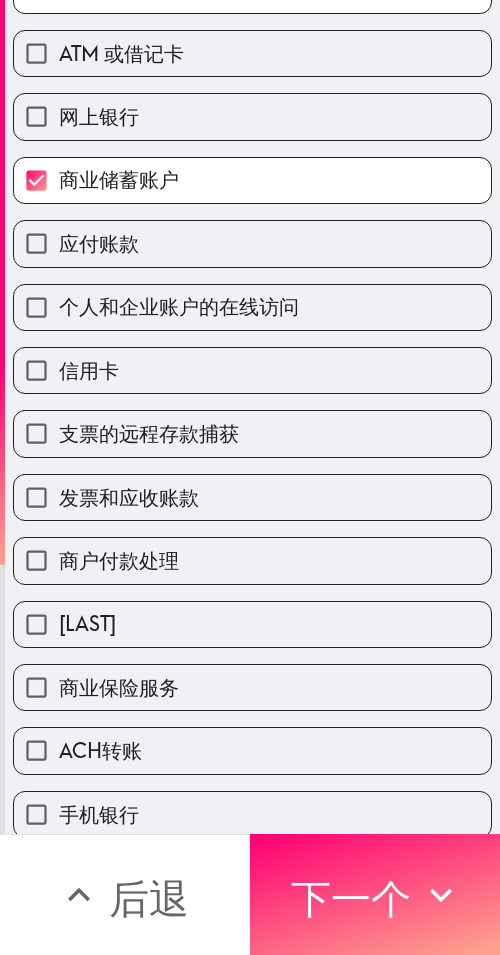 click on "信用卡" at bounding box center [252, 370] 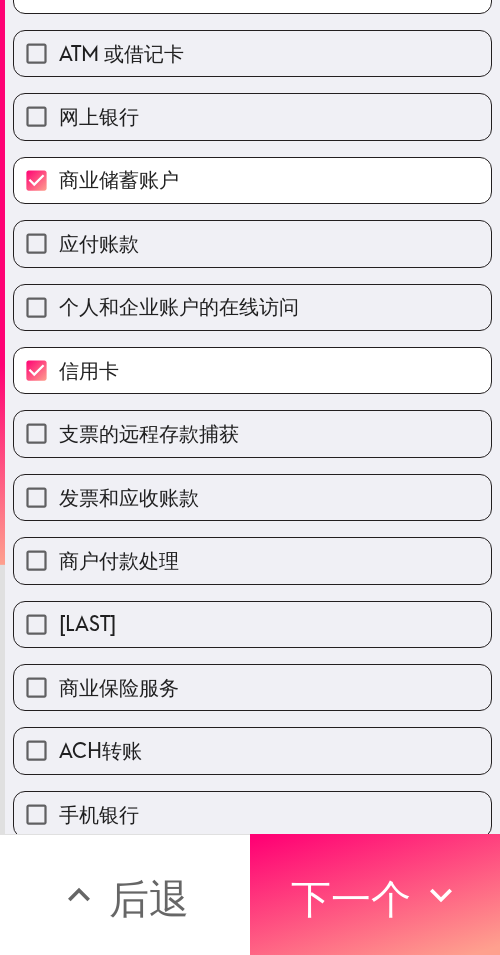 click on "商业保险服务" at bounding box center [252, 687] 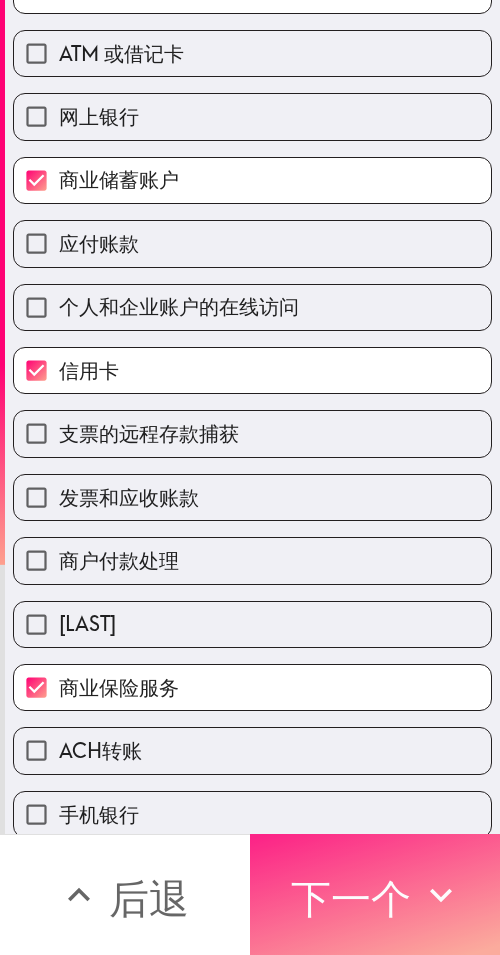 click on "下一个" at bounding box center [375, 894] 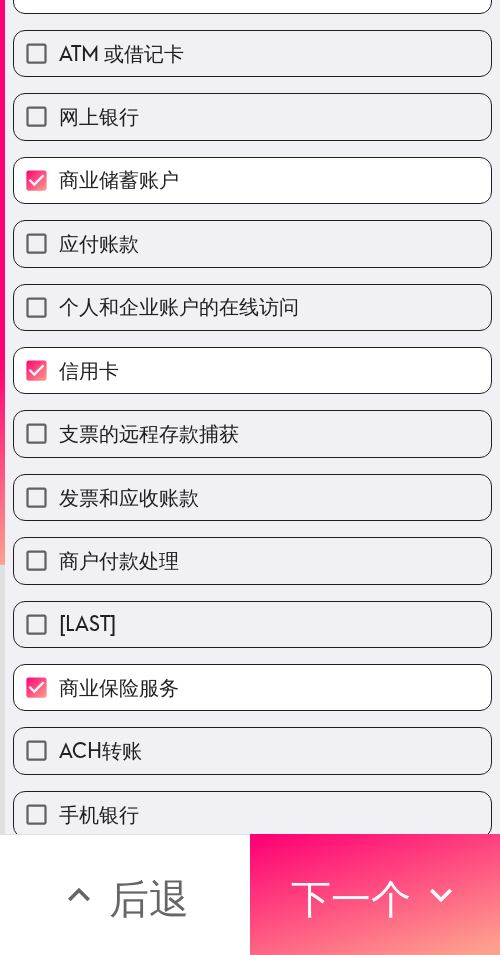 scroll, scrollTop: 0, scrollLeft: 0, axis: both 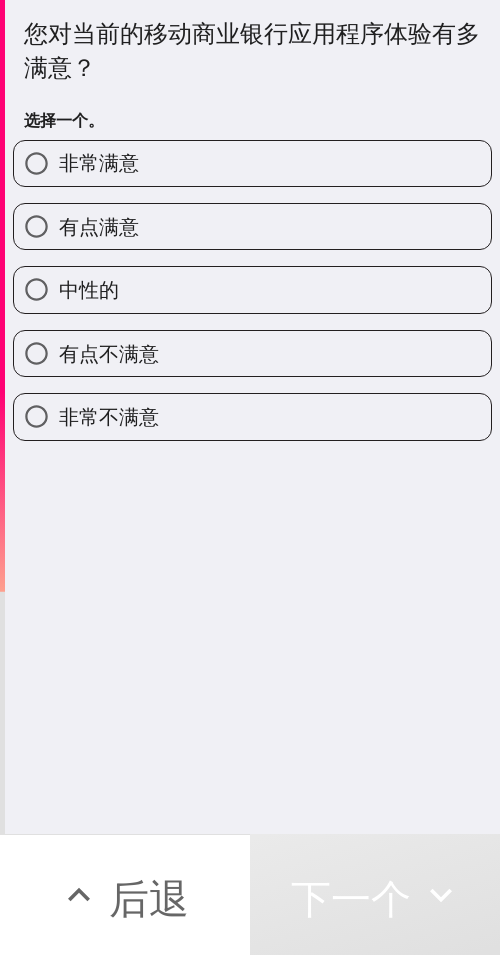 drag, startPoint x: 191, startPoint y: 173, endPoint x: 430, endPoint y: 176, distance: 239.01883 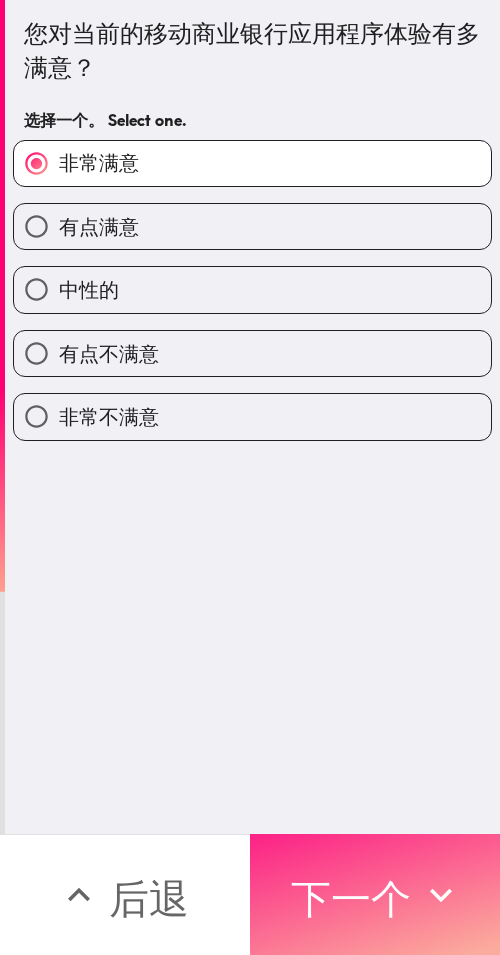 drag, startPoint x: 337, startPoint y: 895, endPoint x: 360, endPoint y: 897, distance: 23.086792 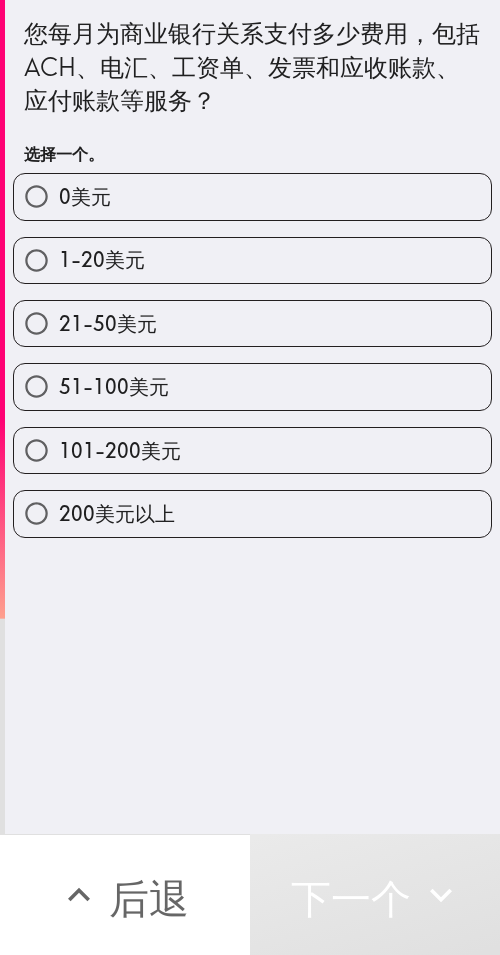 drag, startPoint x: 258, startPoint y: 351, endPoint x: 499, endPoint y: 340, distance: 241.2509 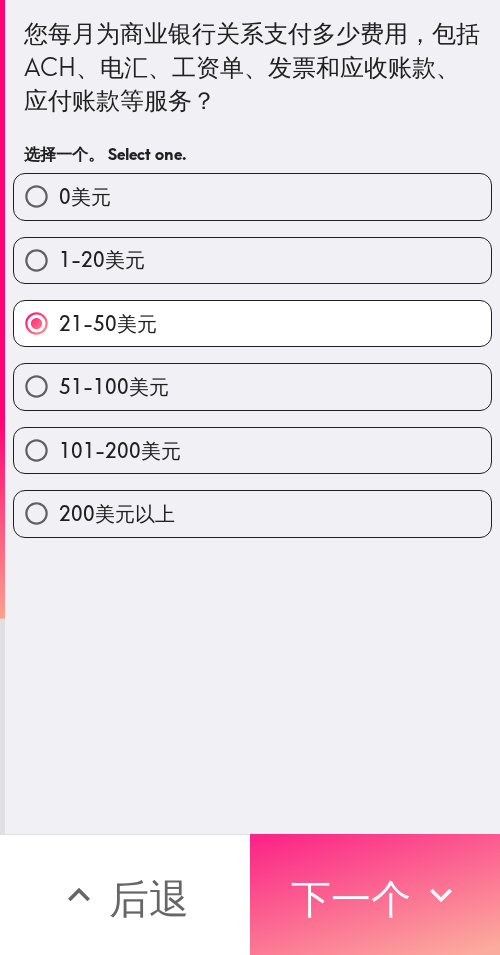 drag, startPoint x: 349, startPoint y: 902, endPoint x: 365, endPoint y: 903, distance: 16.03122 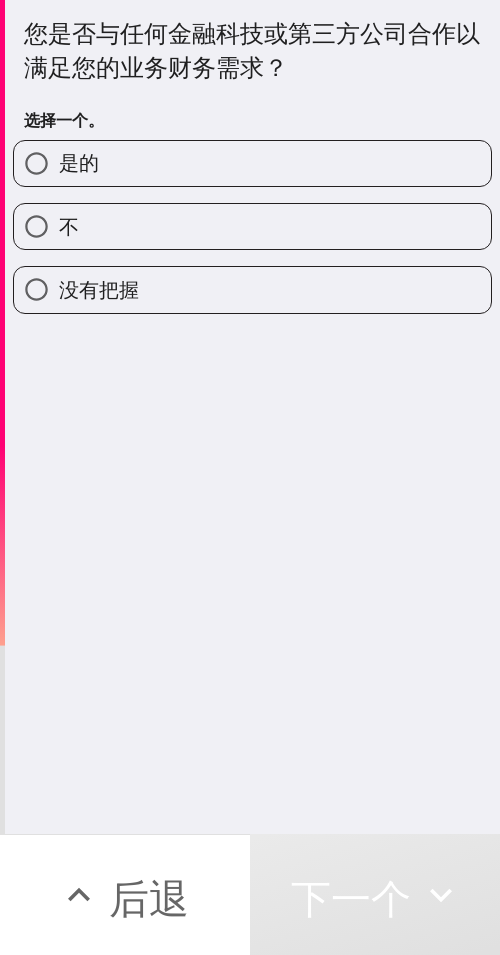 click on "是的" at bounding box center [252, 163] 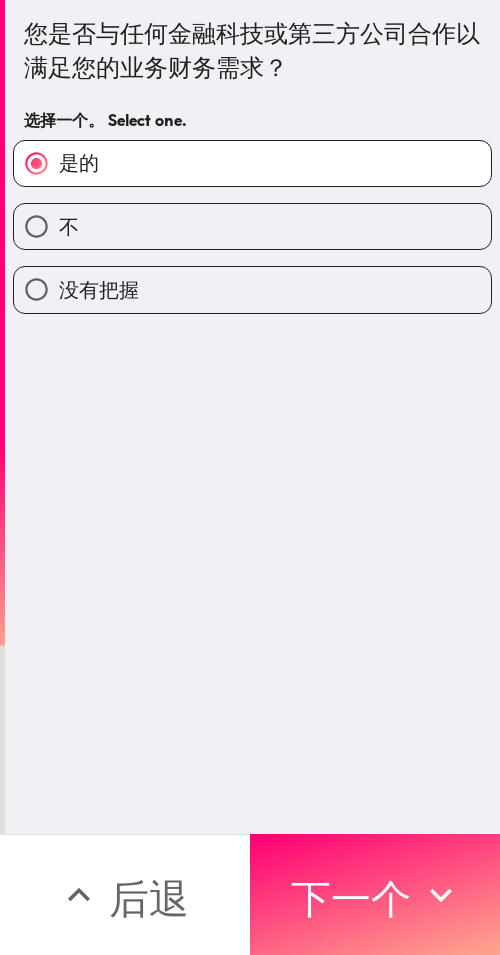 drag, startPoint x: 404, startPoint y: 907, endPoint x: 499, endPoint y: 909, distance: 95.02105 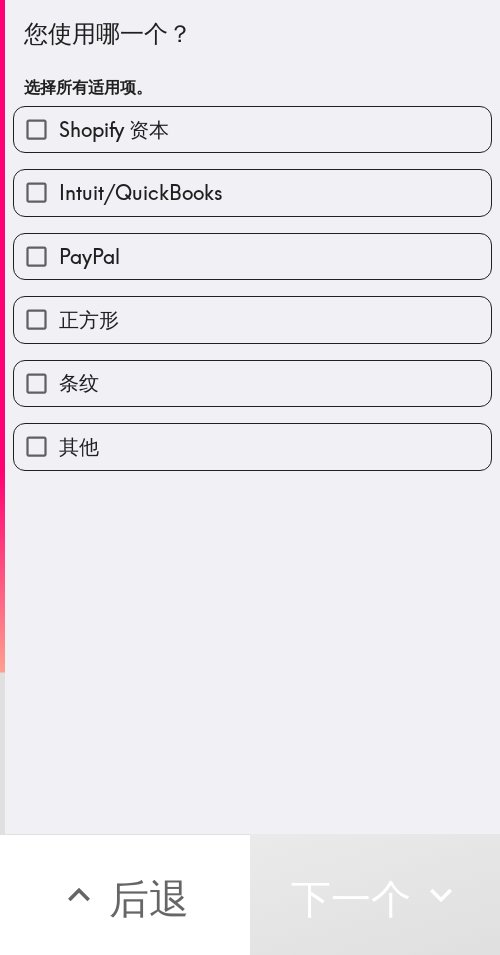 click on "Intuit/QuickBooks" at bounding box center (244, 184) 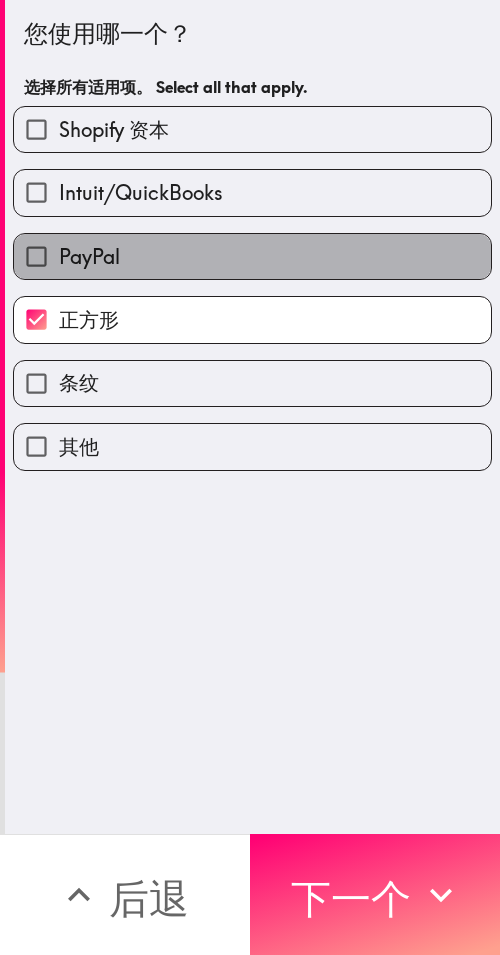drag, startPoint x: 289, startPoint y: 237, endPoint x: 307, endPoint y: 241, distance: 18.439089 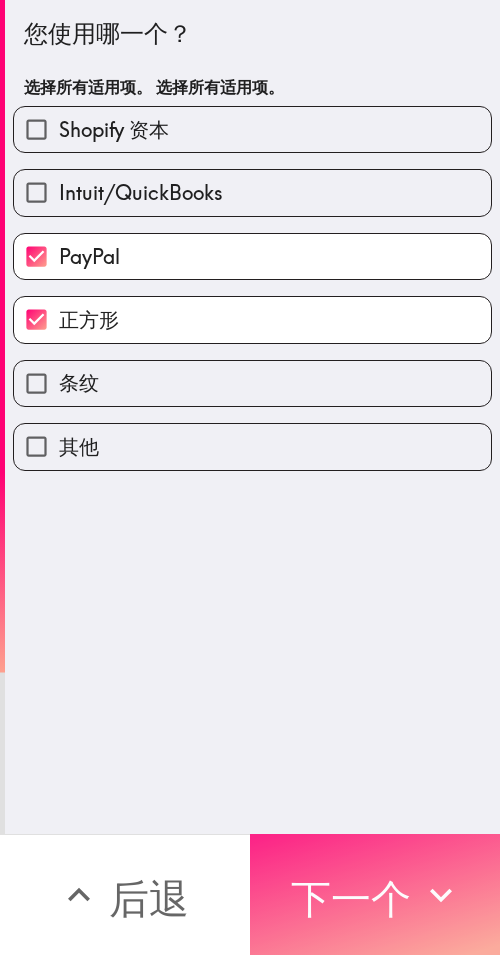 click on "下一个" at bounding box center [351, 898] 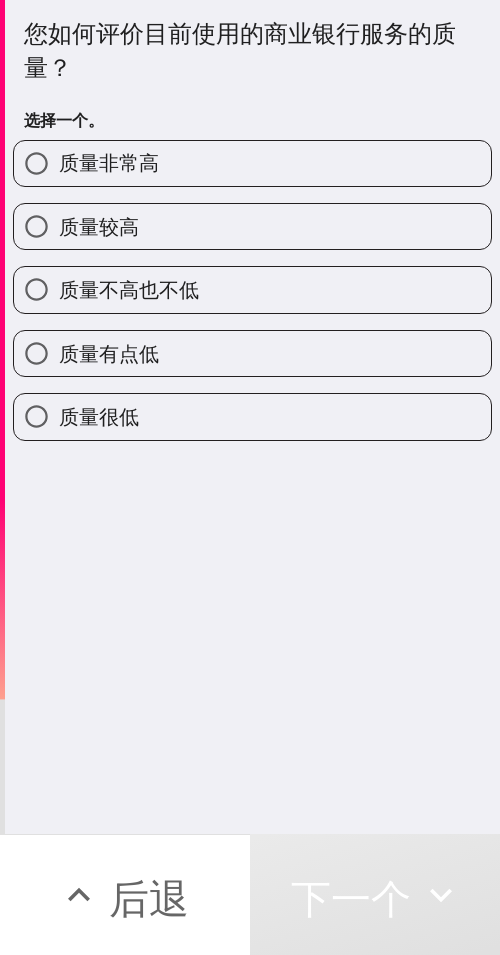 drag, startPoint x: 146, startPoint y: 159, endPoint x: 0, endPoint y: 166, distance: 146.16771 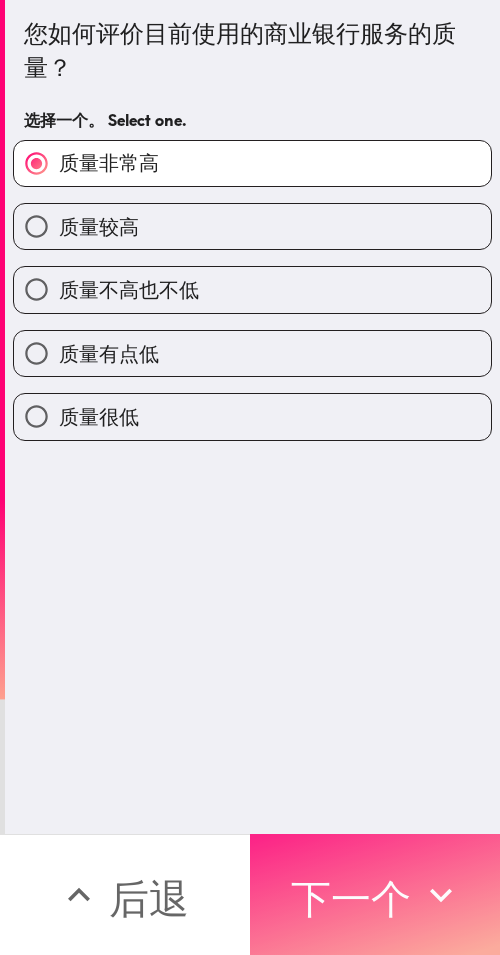 click on "下一个" at bounding box center [351, 898] 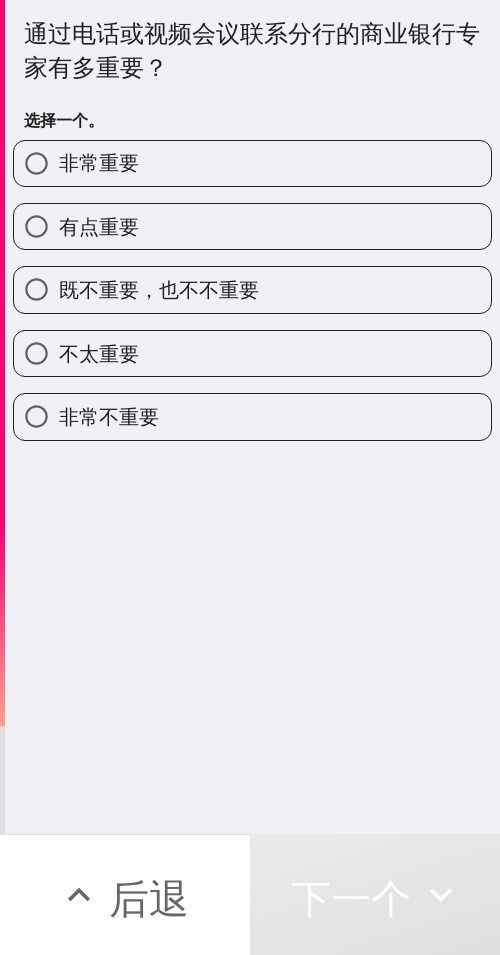 drag, startPoint x: 188, startPoint y: 236, endPoint x: 454, endPoint y: 294, distance: 272.24988 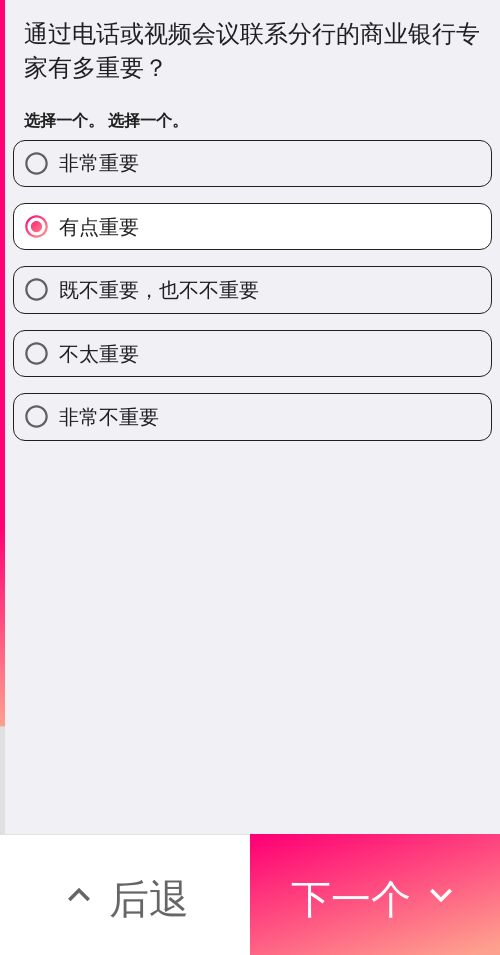 drag, startPoint x: 396, startPoint y: 877, endPoint x: 496, endPoint y: 883, distance: 100.17984 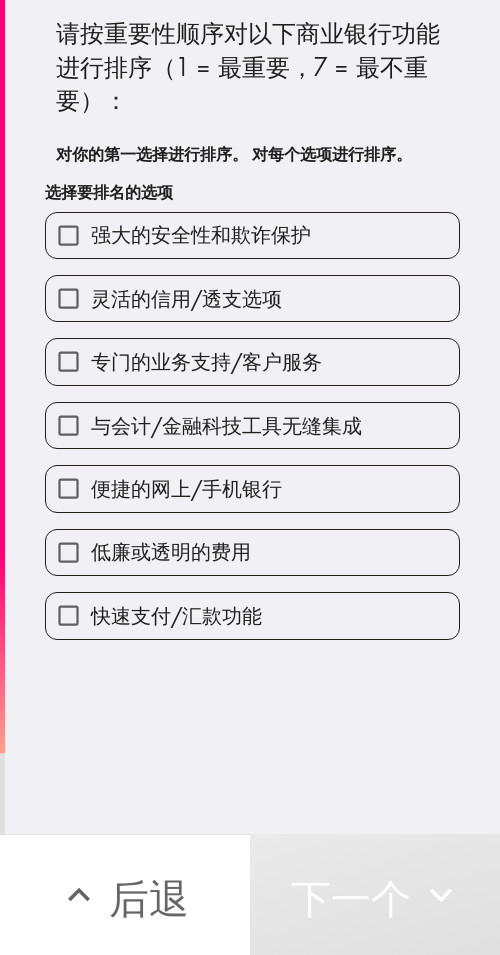 drag, startPoint x: 260, startPoint y: 569, endPoint x: 260, endPoint y: 511, distance: 58 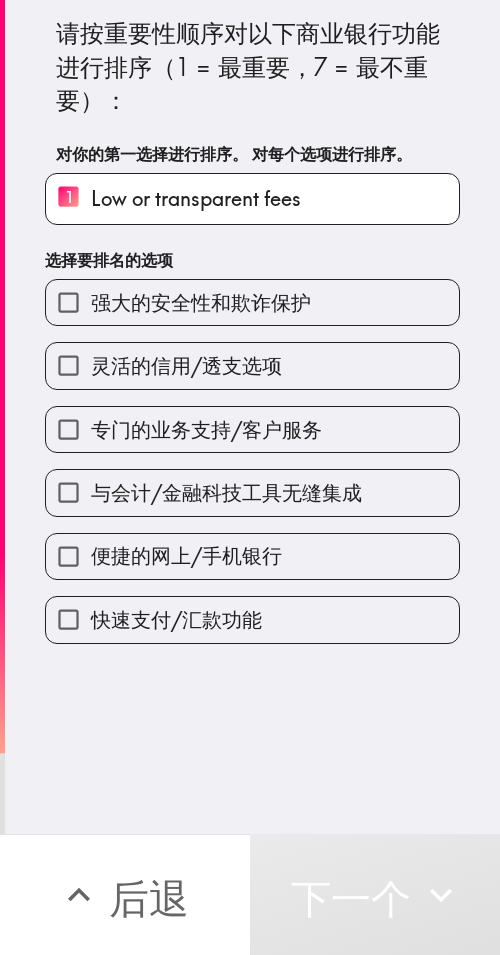 drag, startPoint x: 244, startPoint y: 427, endPoint x: 225, endPoint y: 367, distance: 62.936478 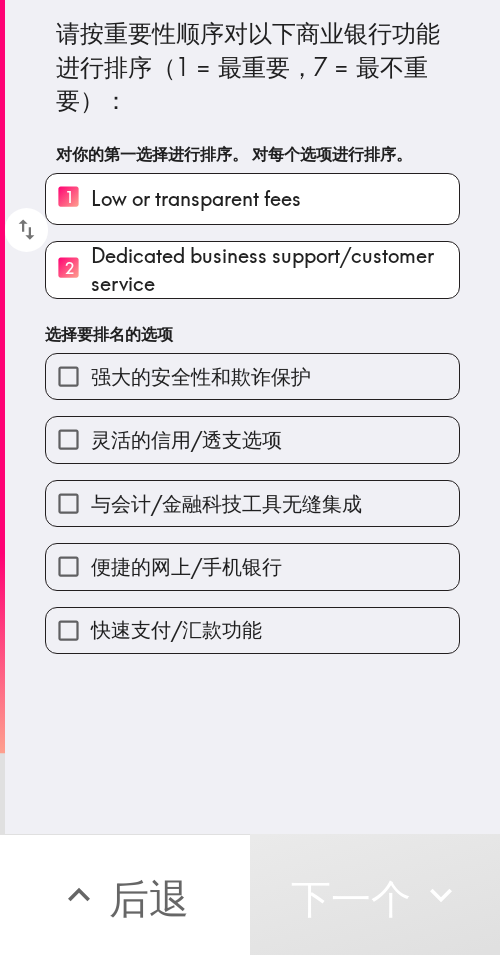 click on "强大的安全性和欺诈保护" at bounding box center (244, 368) 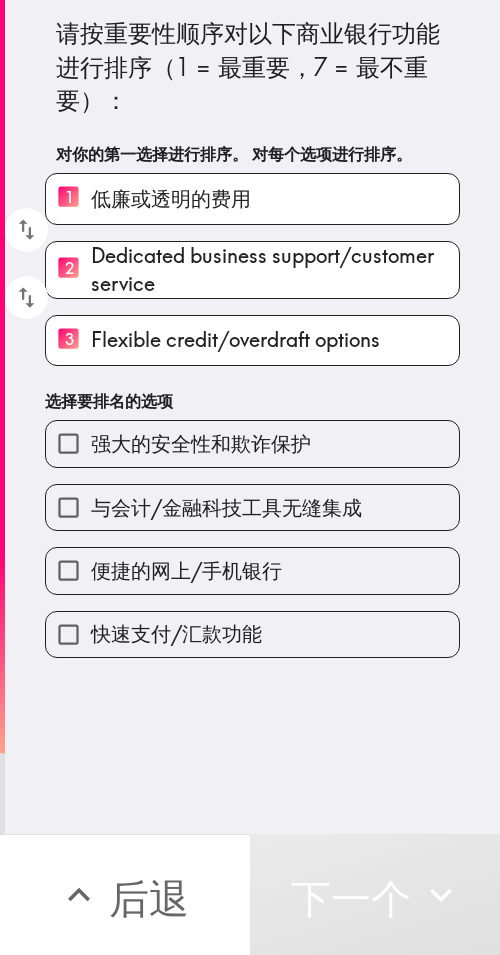 drag, startPoint x: 228, startPoint y: 546, endPoint x: 211, endPoint y: 632, distance: 87.66413 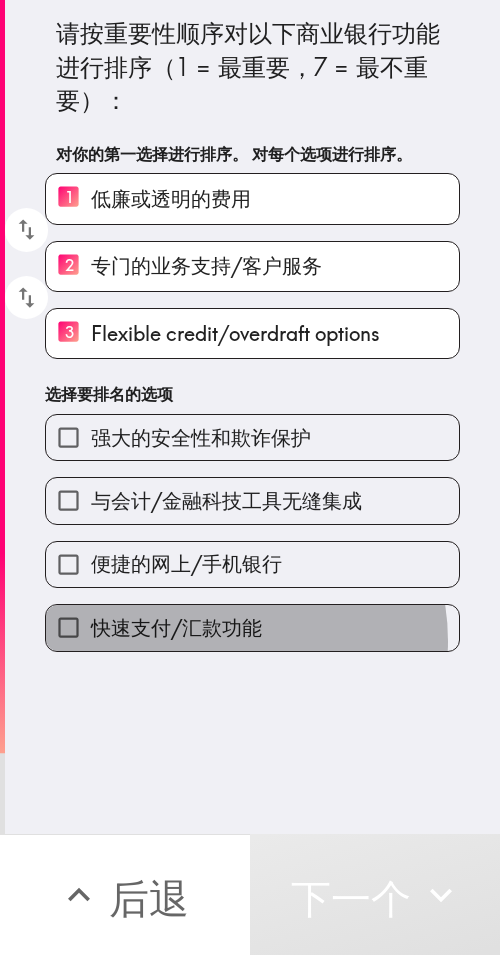 click on "快速支付/汇款功能" at bounding box center [176, 628] 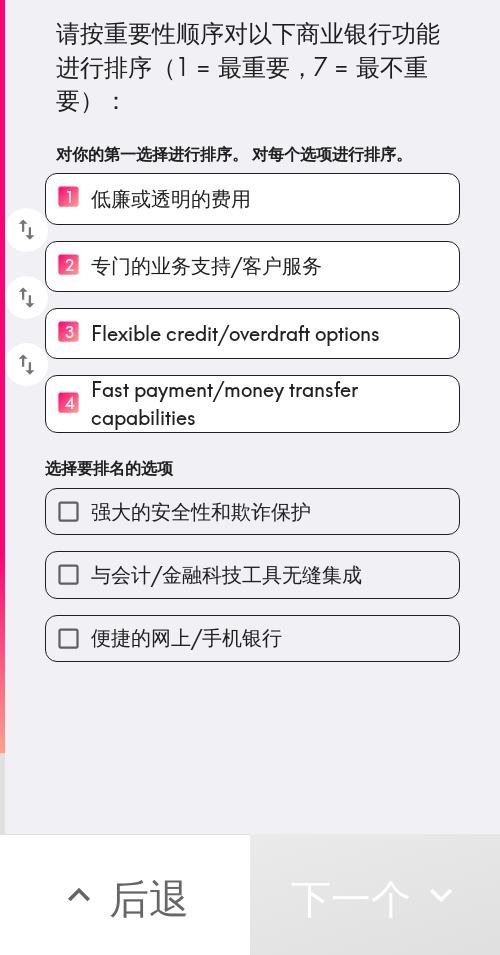 click on "与会计/金融科技工具无缝集成" at bounding box center [226, 574] 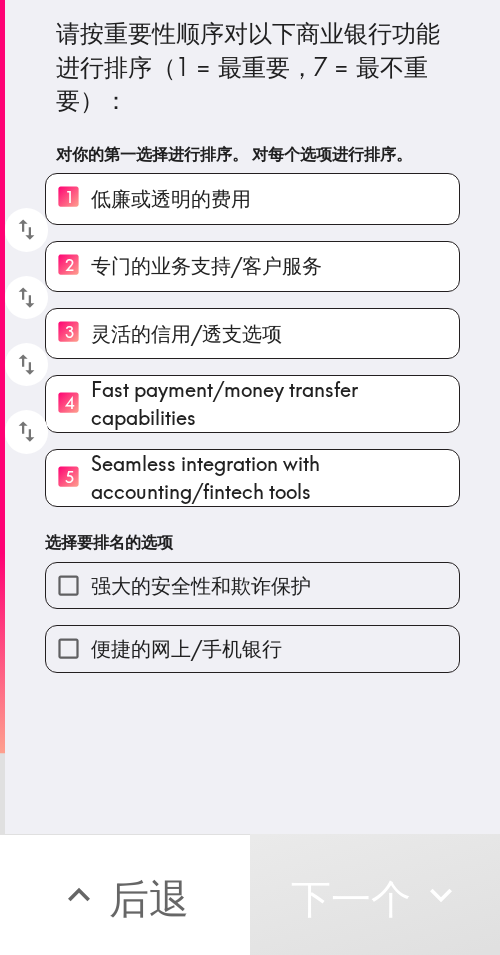 click on "强大的安全性和欺诈保护" at bounding box center [252, 585] 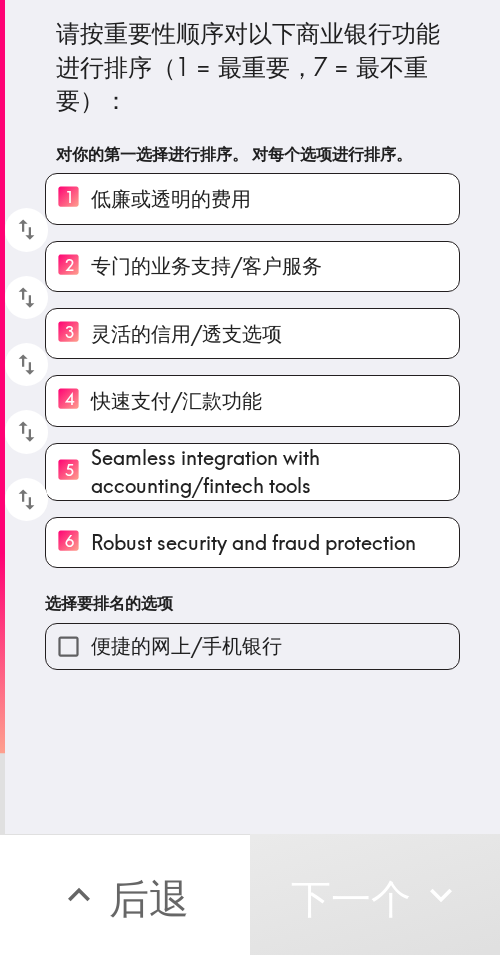 click on "便捷的网上/手机银行" at bounding box center (252, 646) 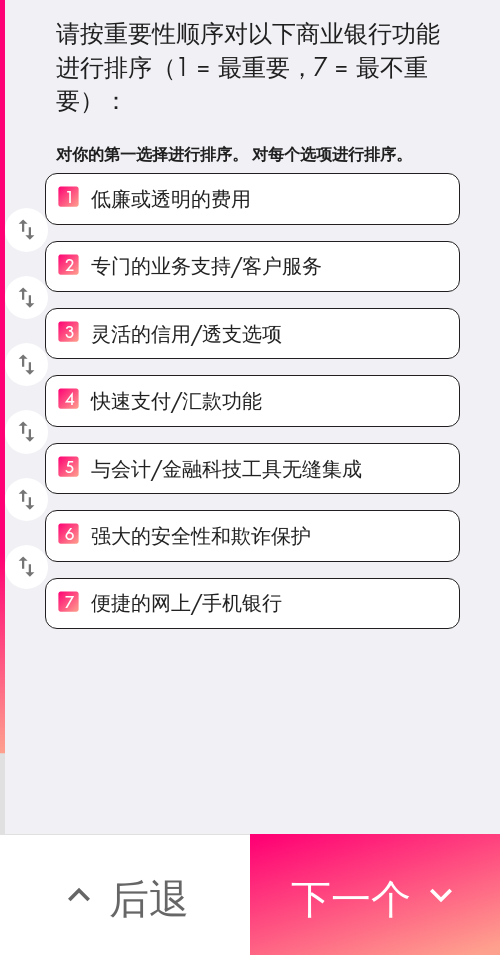 drag, startPoint x: 399, startPoint y: 891, endPoint x: 496, endPoint y: 894, distance: 97.04638 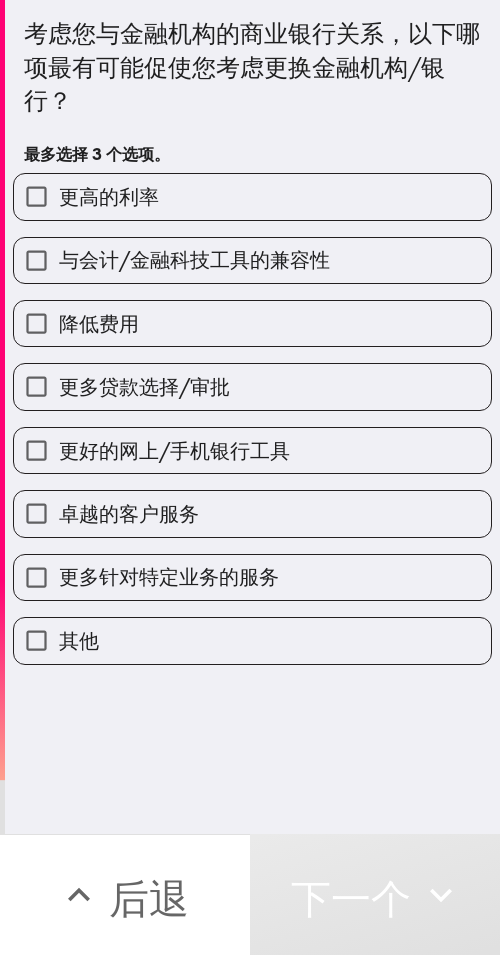 click on "与会计/金融科技工具的兼容性" at bounding box center (194, 259) 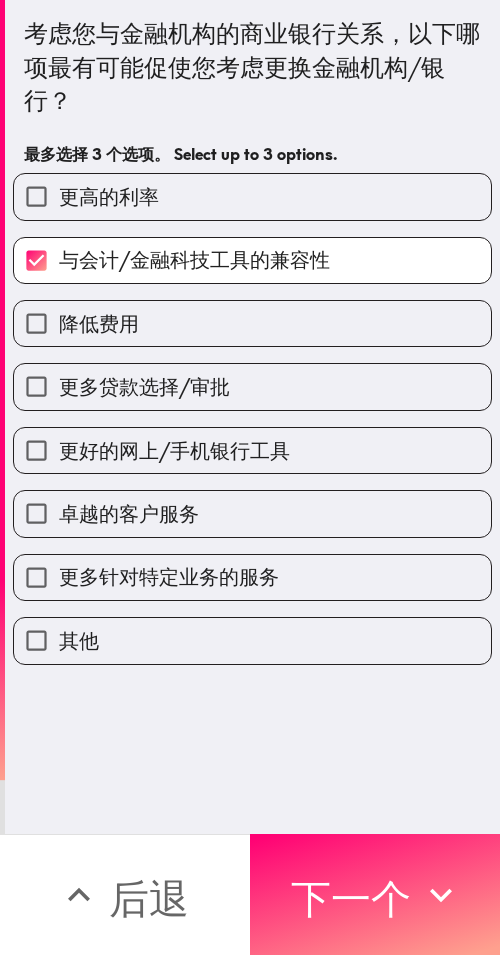 drag, startPoint x: 265, startPoint y: 359, endPoint x: 277, endPoint y: 428, distance: 70.035706 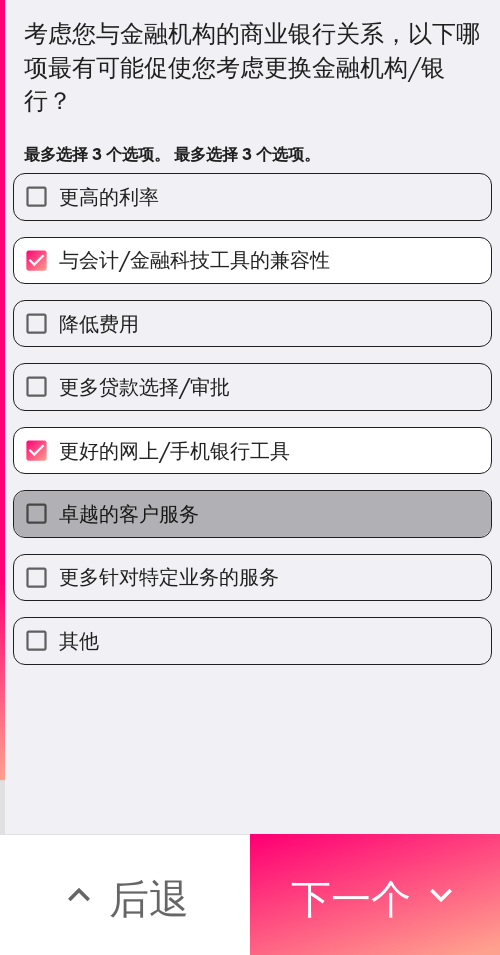 click on "卓越的客户服务" at bounding box center [252, 513] 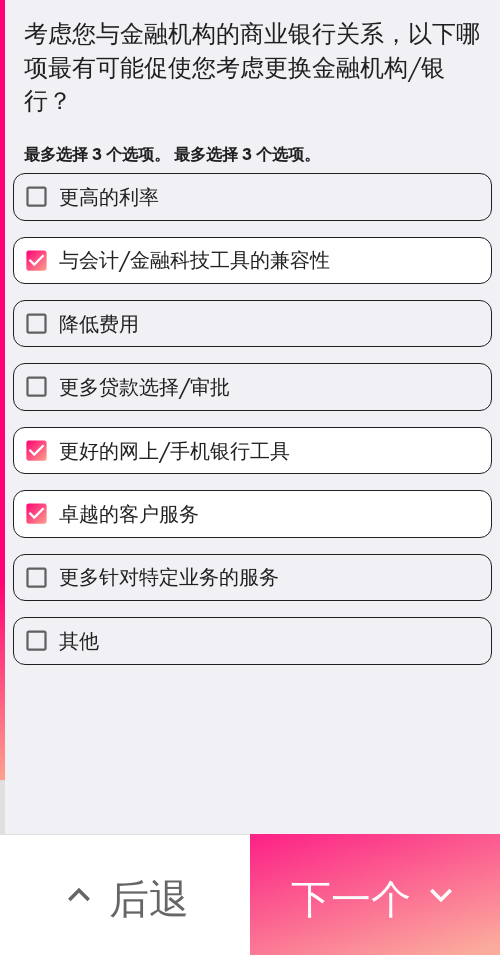 click on "下一个" at bounding box center [351, 898] 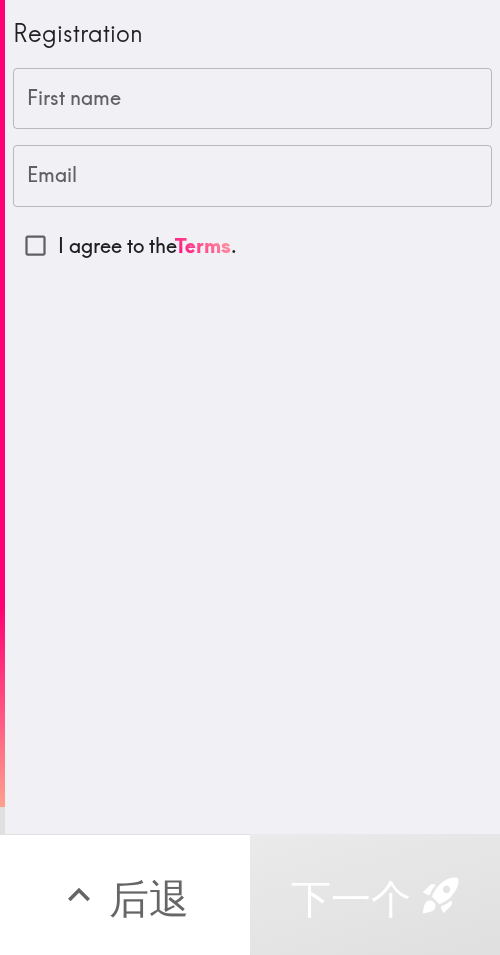 scroll, scrollTop: 0, scrollLeft: 0, axis: both 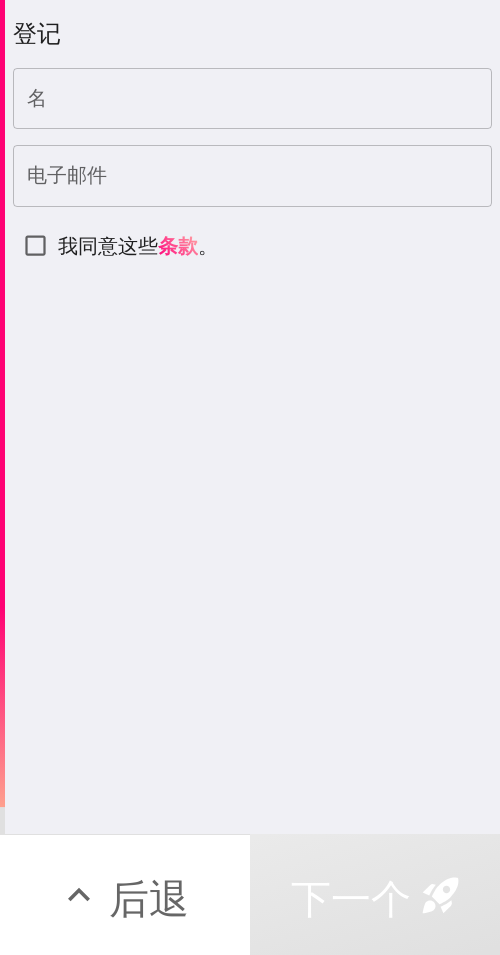 drag, startPoint x: 192, startPoint y: 110, endPoint x: 307, endPoint y: 180, distance: 134.62912 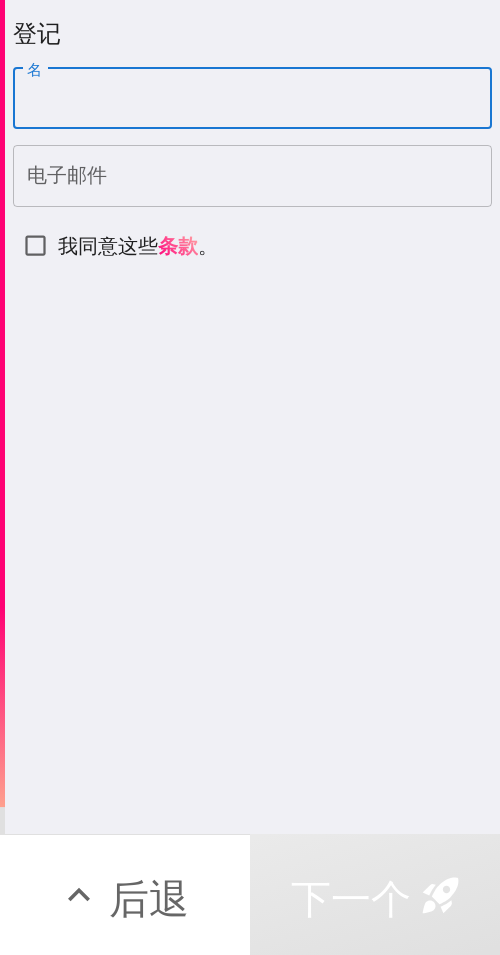 paste on "[FIRST]" 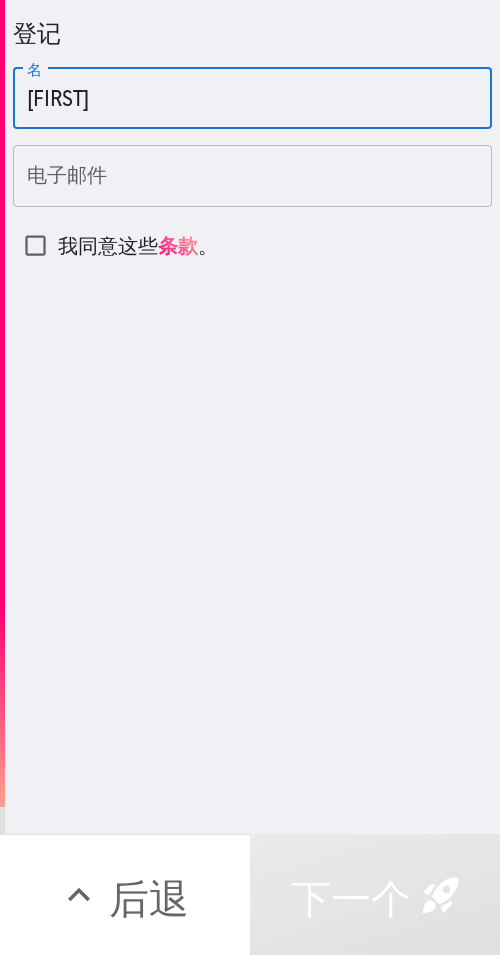 type on "[FIRST]" 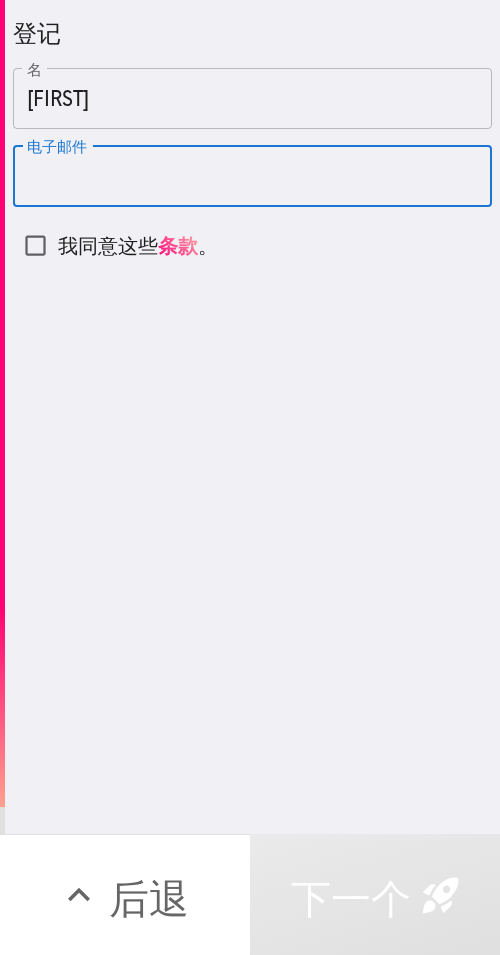 drag, startPoint x: 156, startPoint y: 192, endPoint x: 258, endPoint y: 270, distance: 128.40561 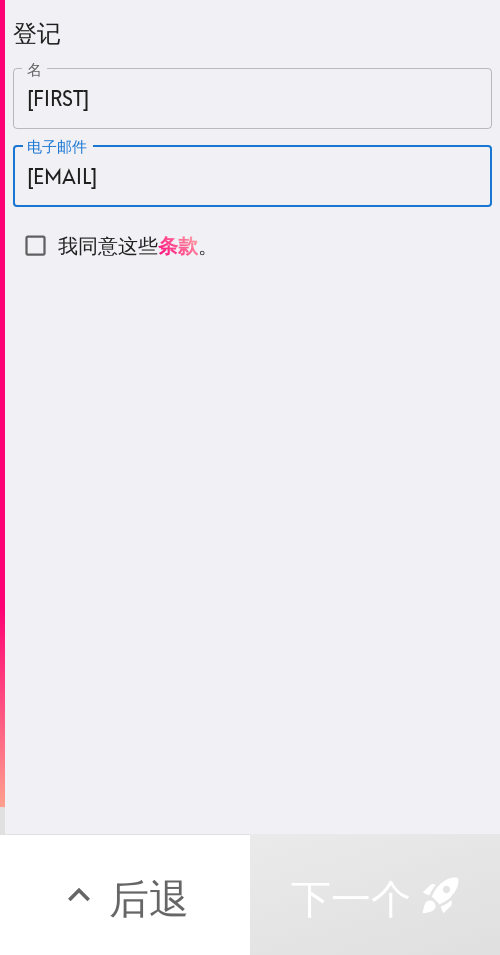 type on "[EMAIL]" 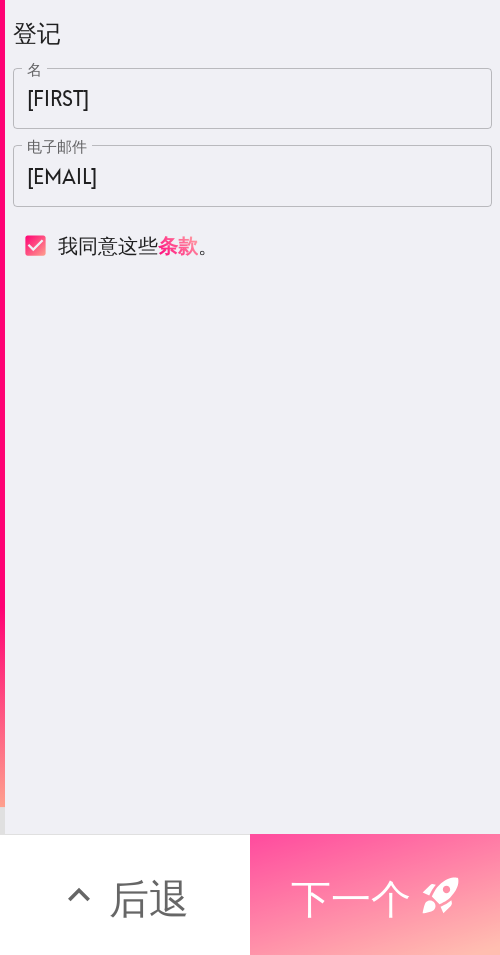 drag, startPoint x: 395, startPoint y: 851, endPoint x: 498, endPoint y: 776, distance: 127.41271 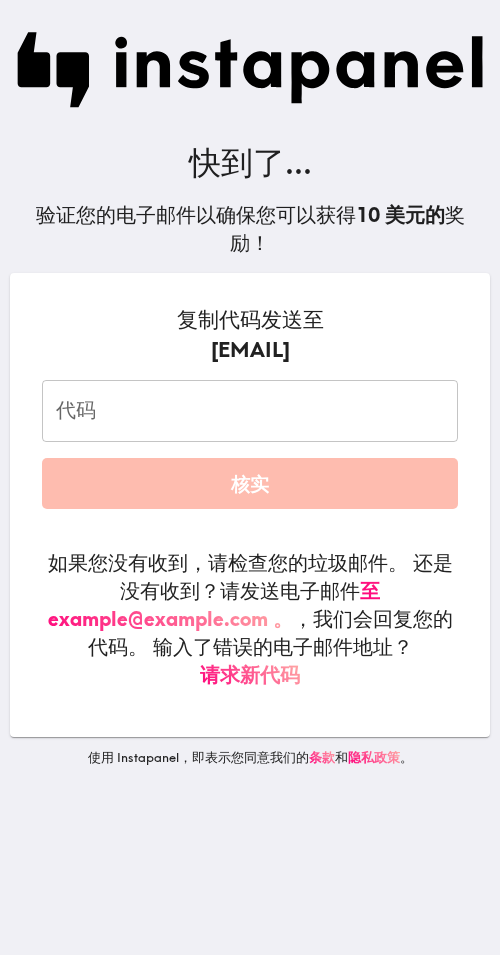 click on "代码" at bounding box center (250, 411) 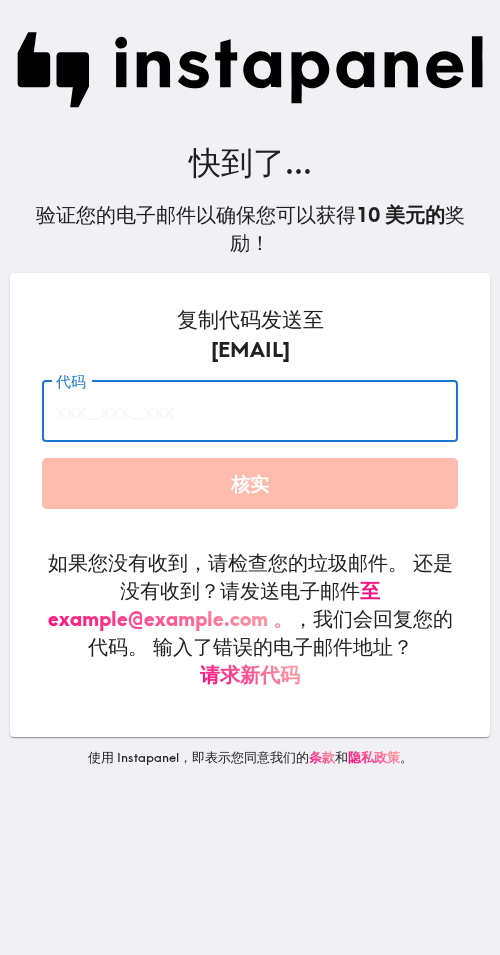 paste on "jrN_iqP_GYG" 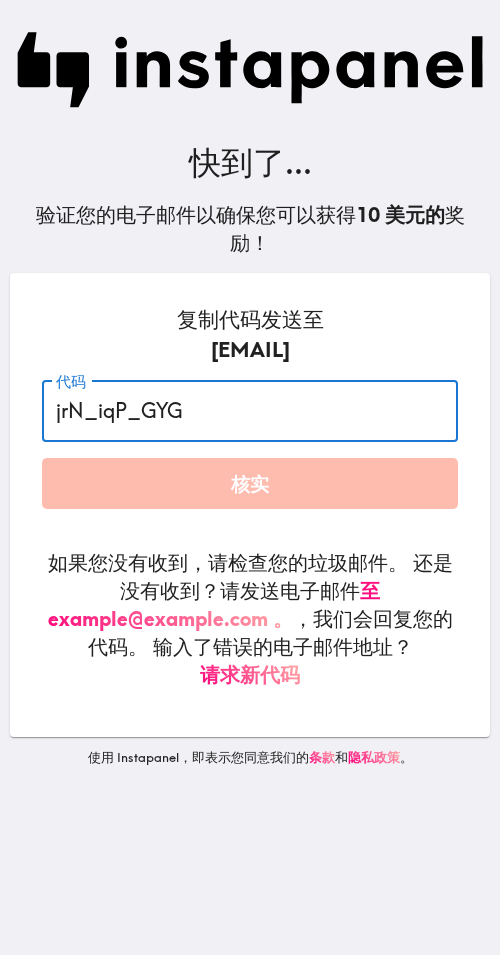 type on "jrN_iqP_GYG" 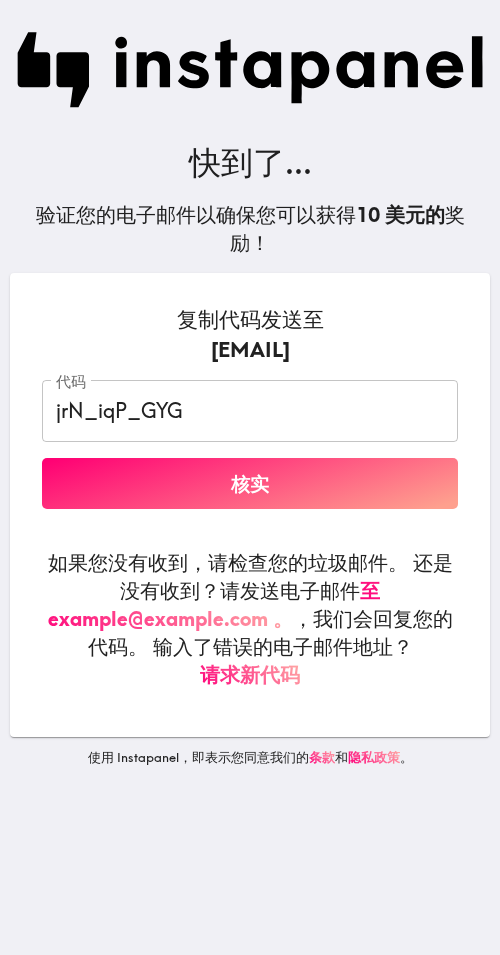 click on "核实" at bounding box center [250, 483] 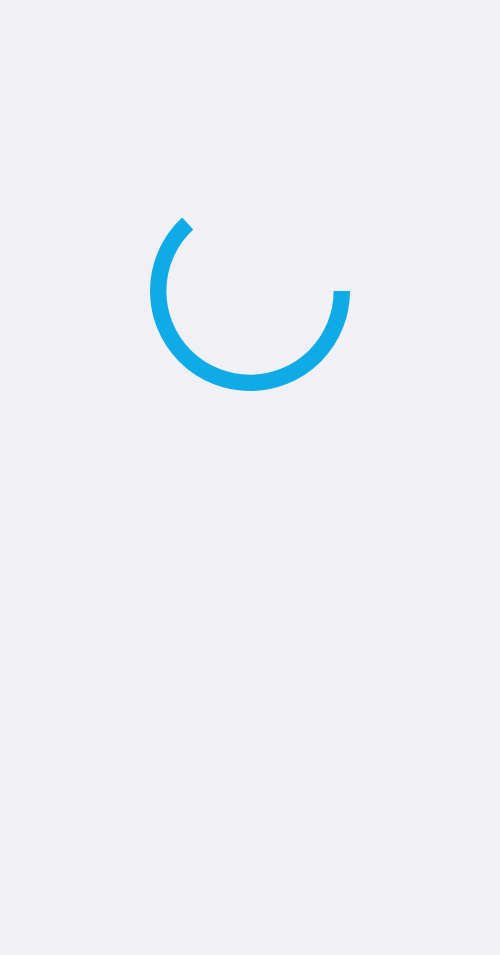 scroll, scrollTop: 0, scrollLeft: 0, axis: both 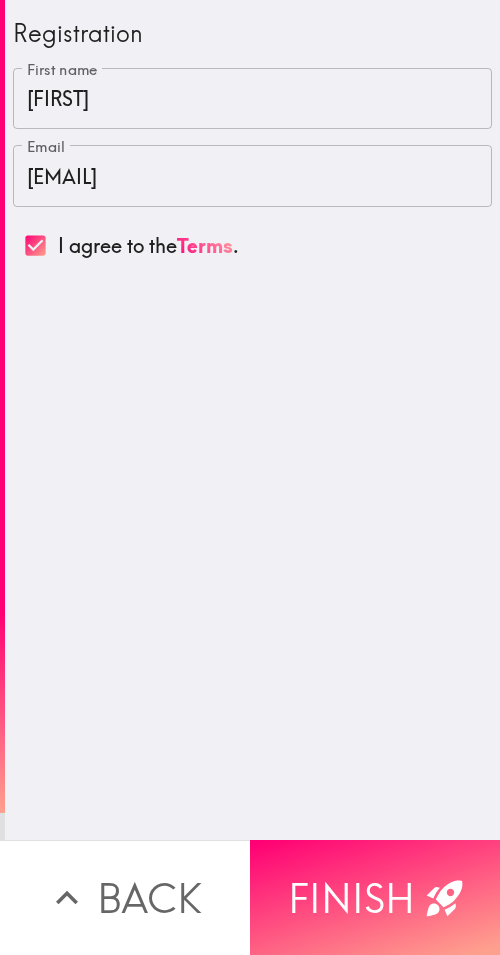 click 